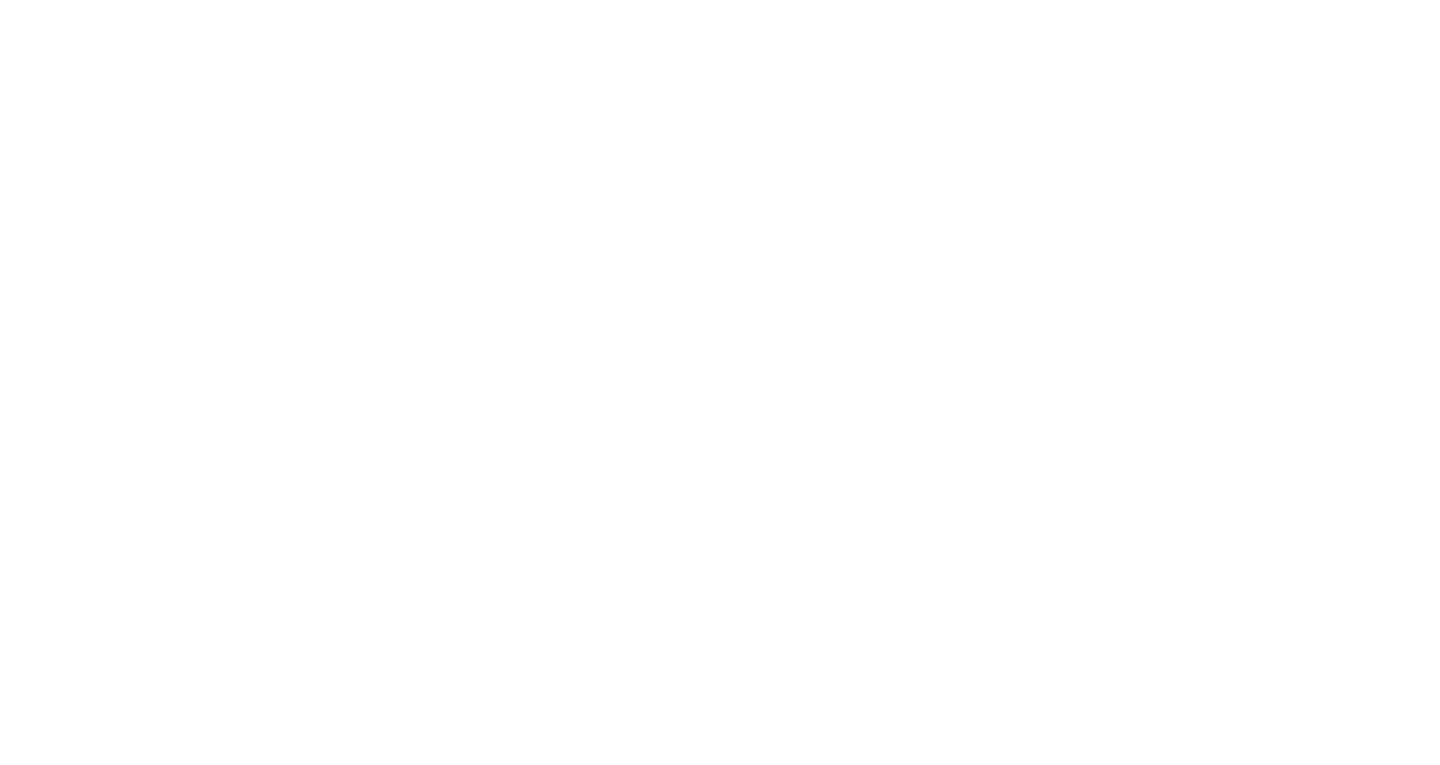 scroll, scrollTop: 0, scrollLeft: 0, axis: both 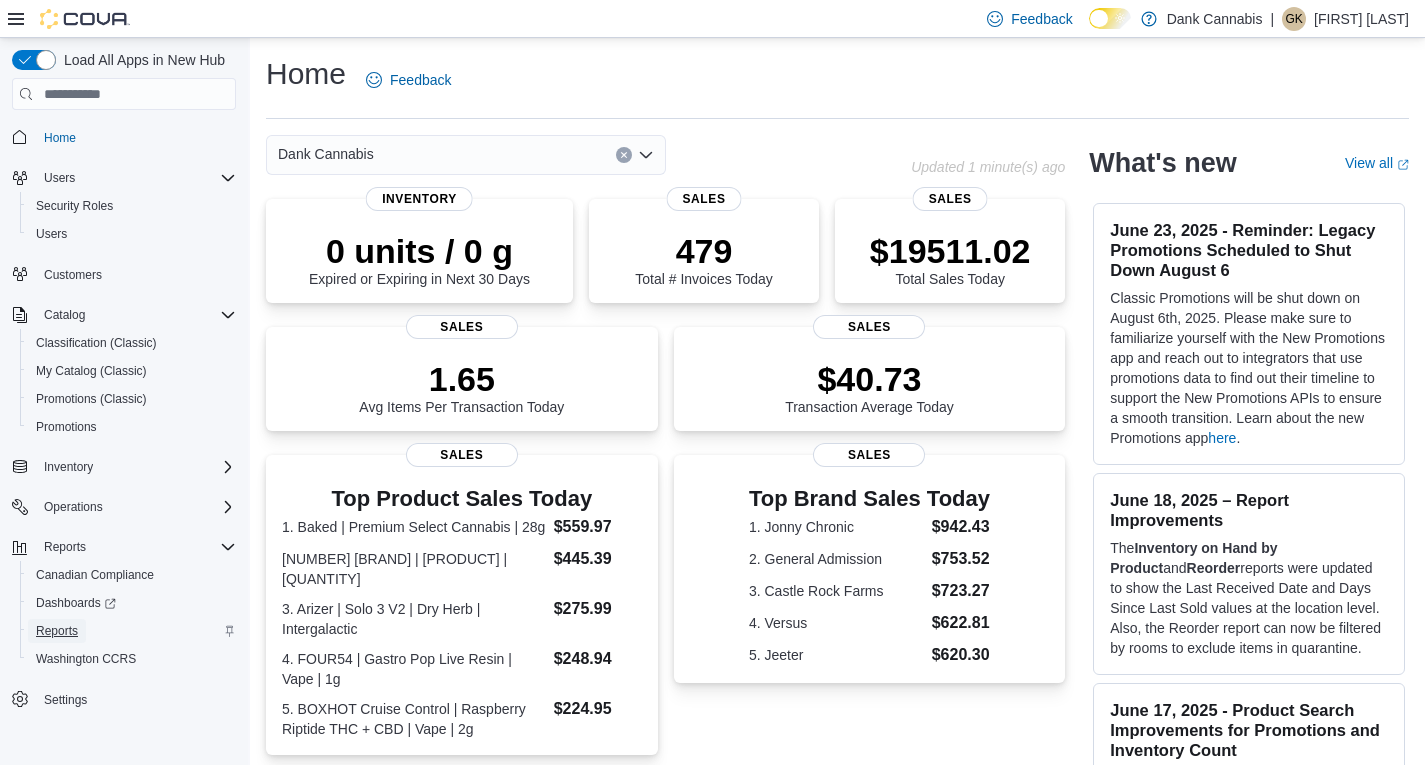 click on "Reports" at bounding box center [57, 631] 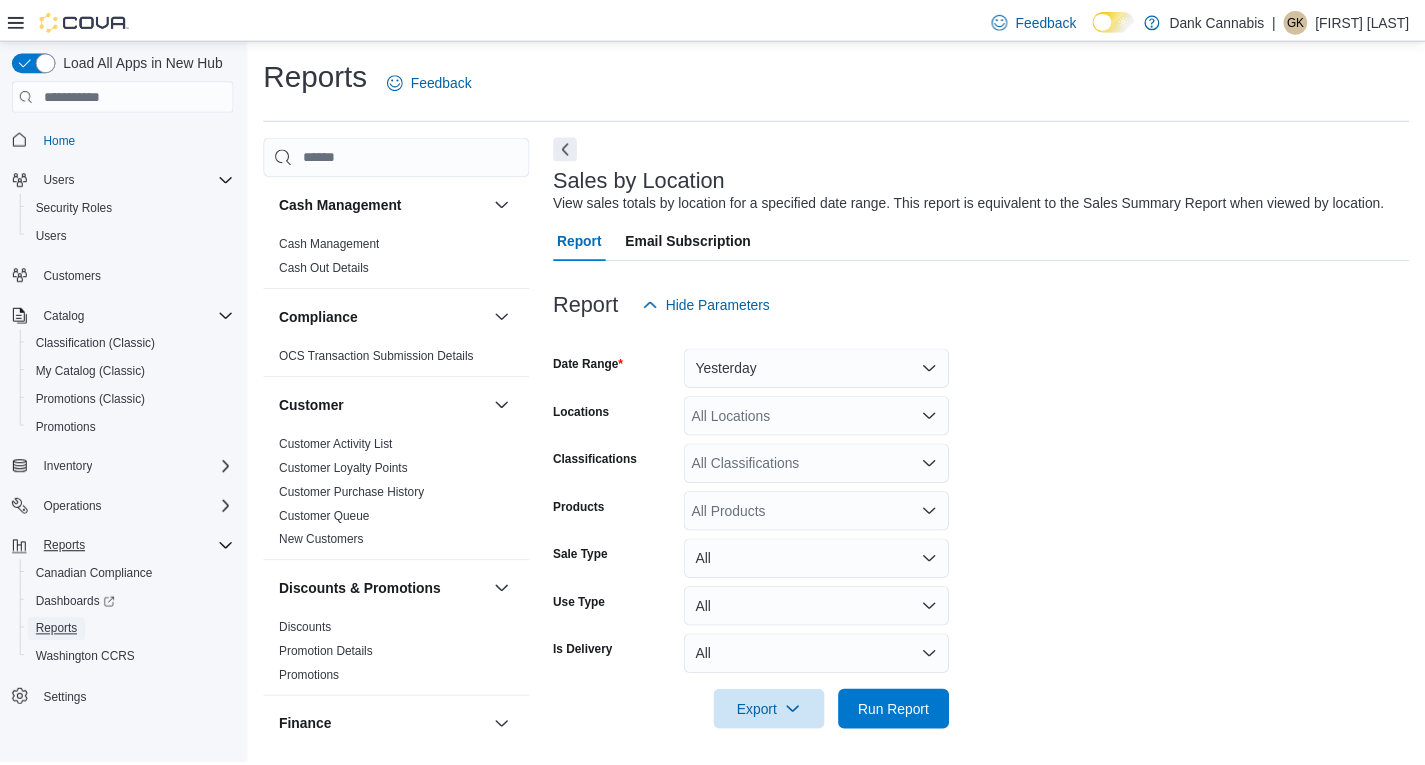 scroll, scrollTop: 7, scrollLeft: 0, axis: vertical 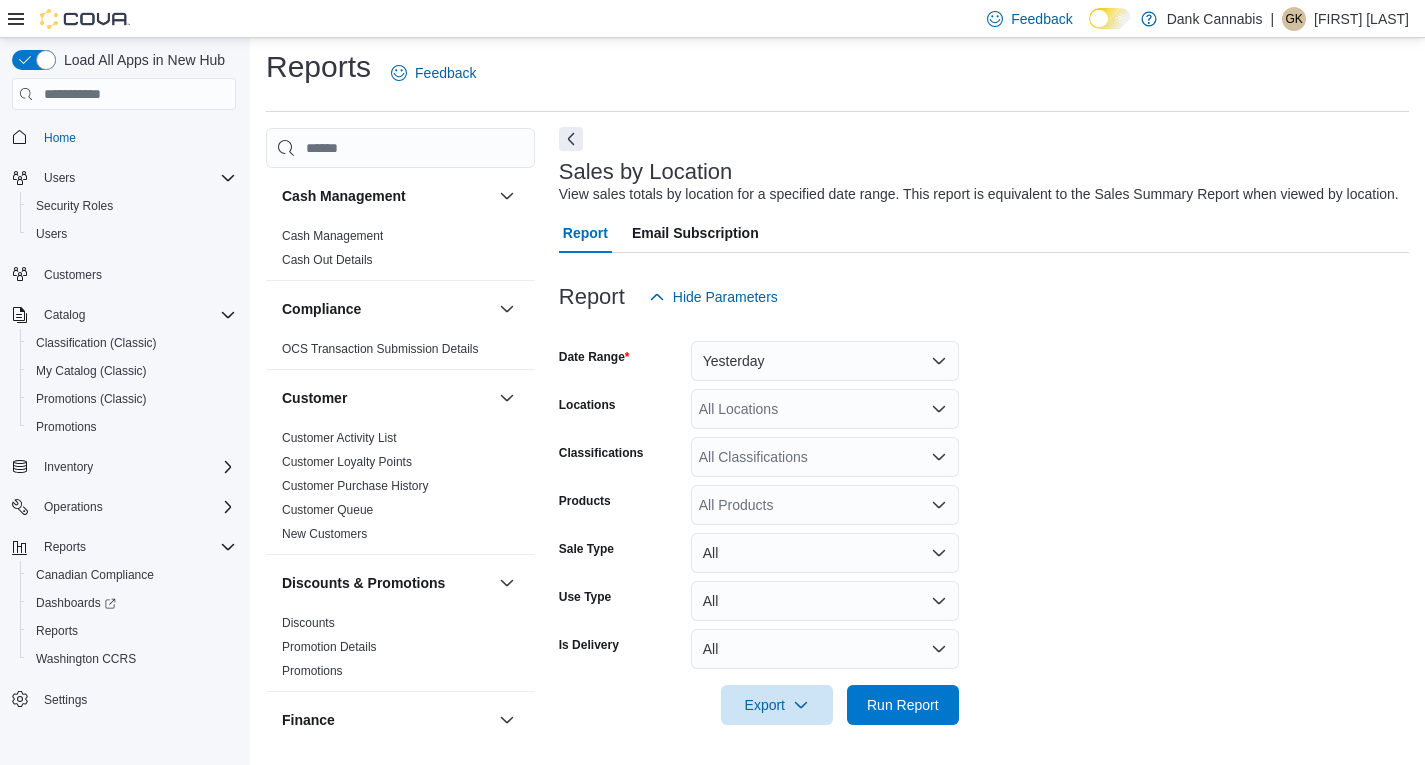 click at bounding box center (571, 139) 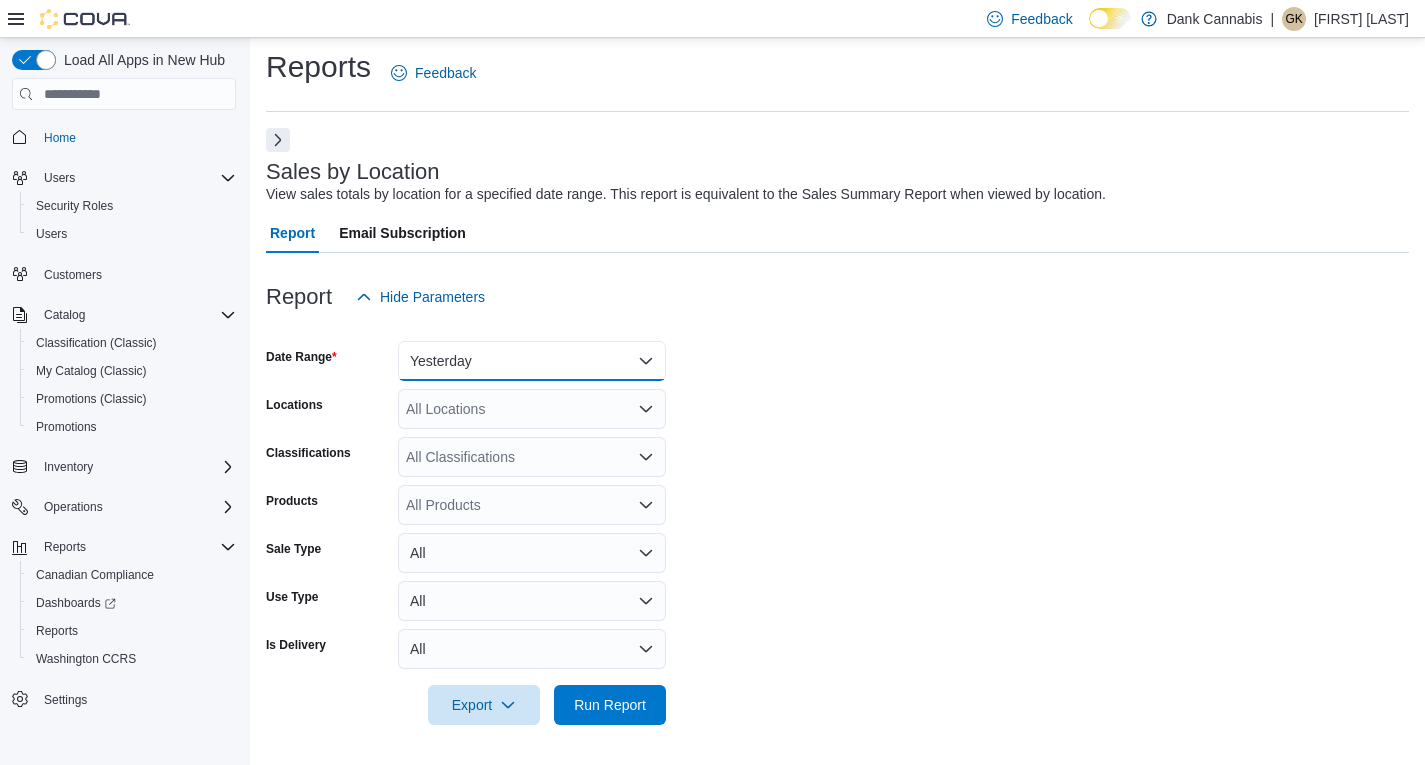 click on "Yesterday" at bounding box center (532, 361) 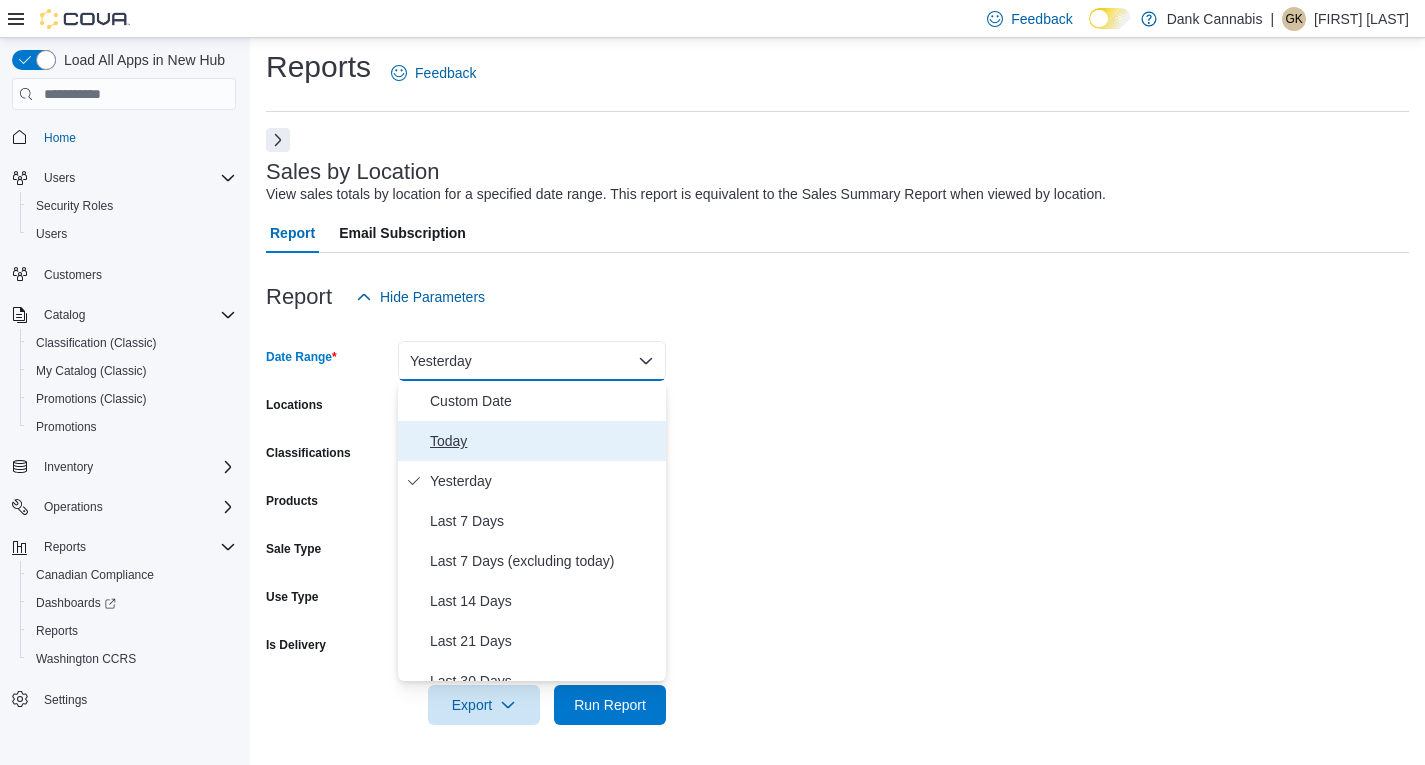 click on "Today" at bounding box center (544, 441) 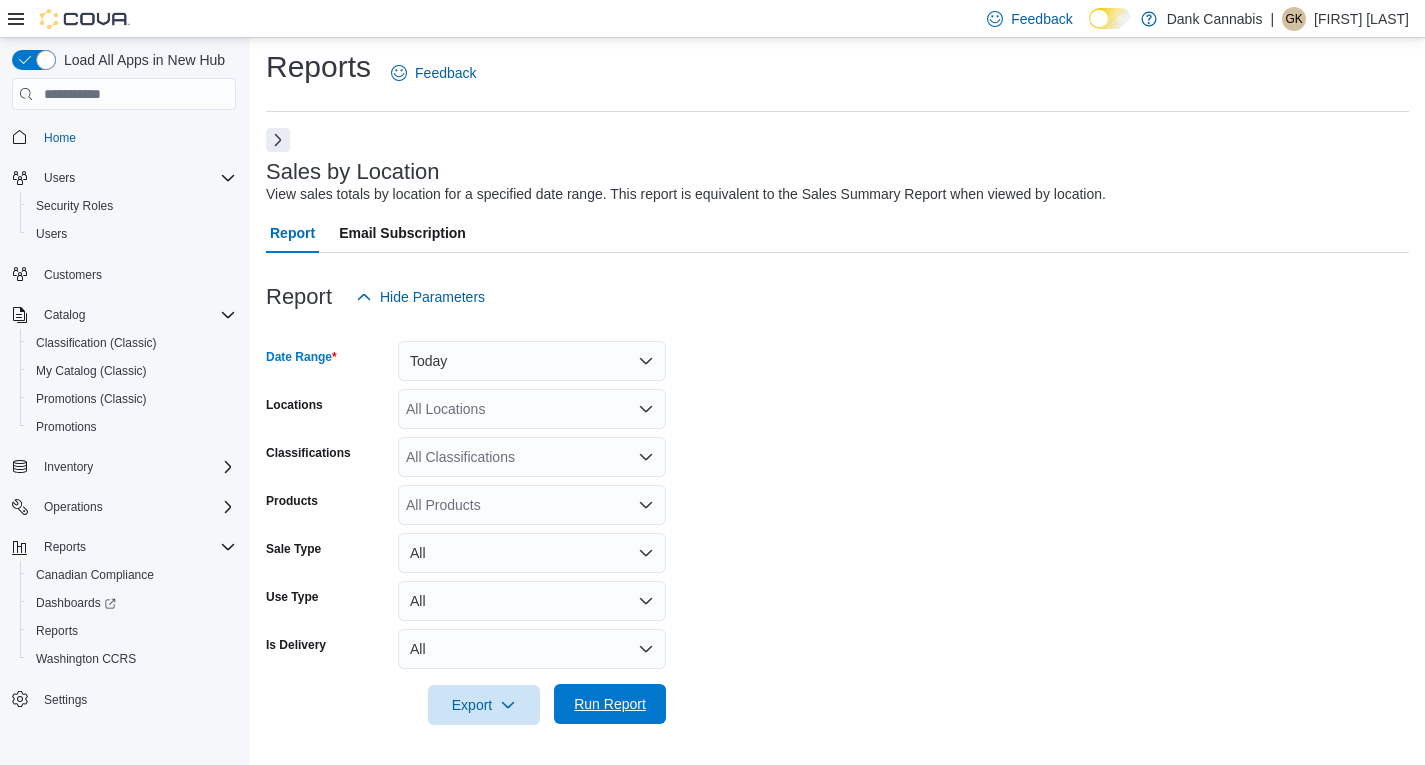 click on "Run Report" at bounding box center (610, 704) 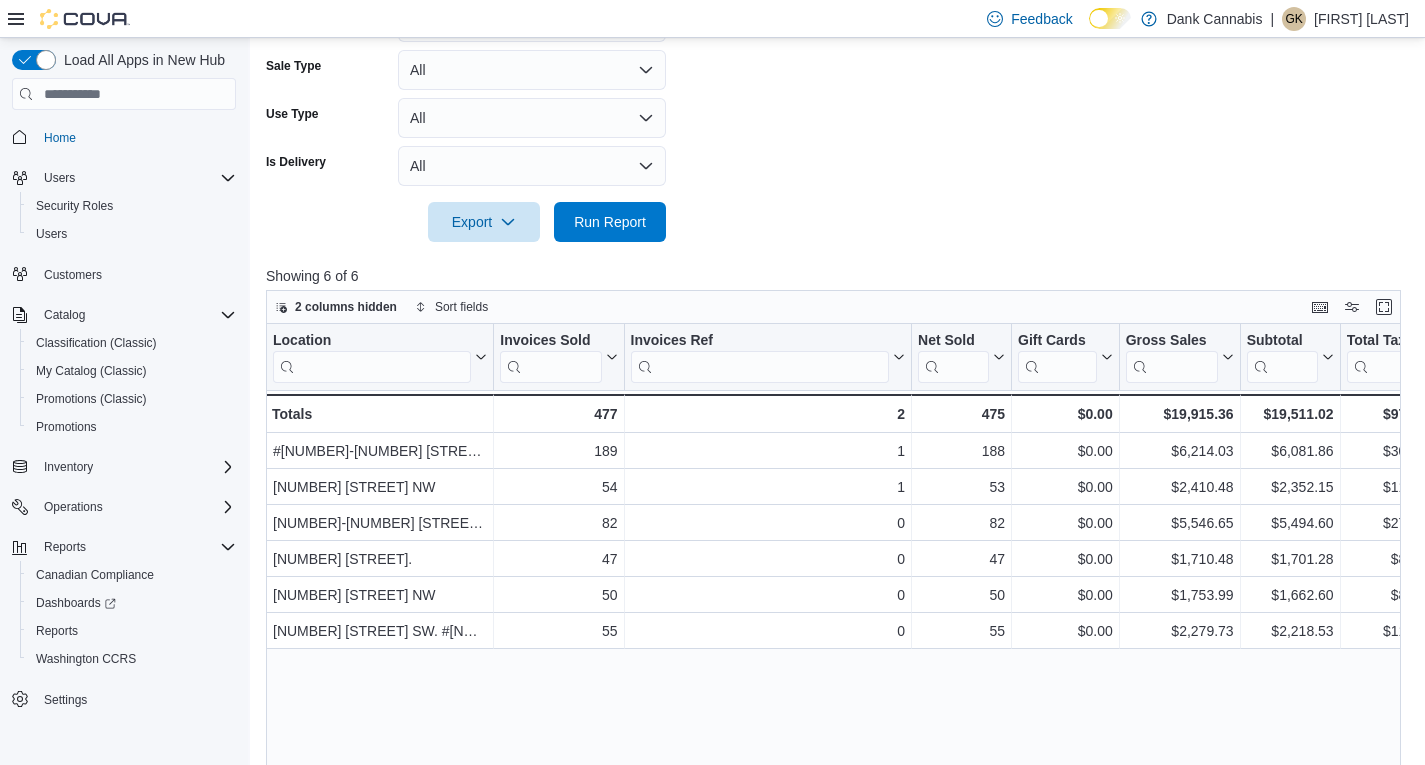 scroll, scrollTop: 507, scrollLeft: 0, axis: vertical 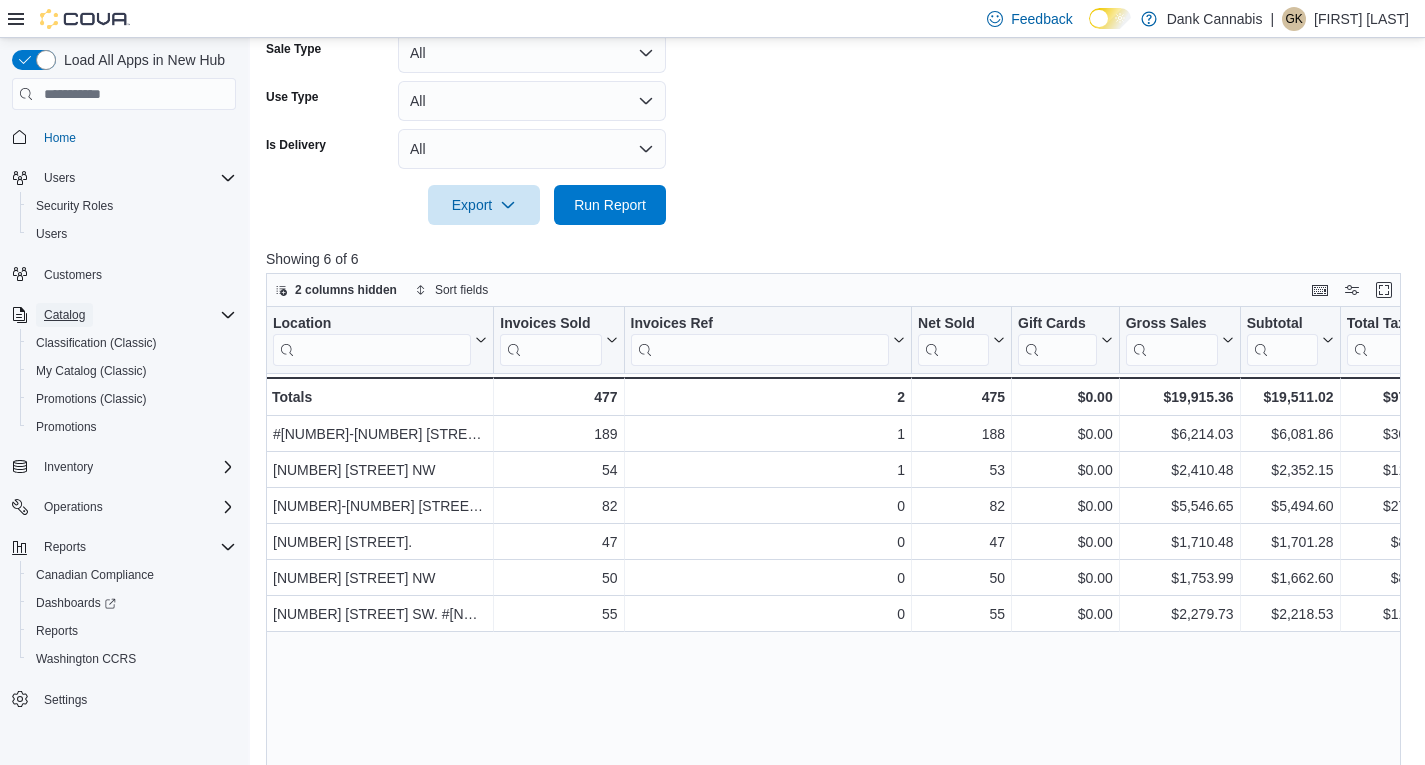 click on "Catalog" at bounding box center [64, 315] 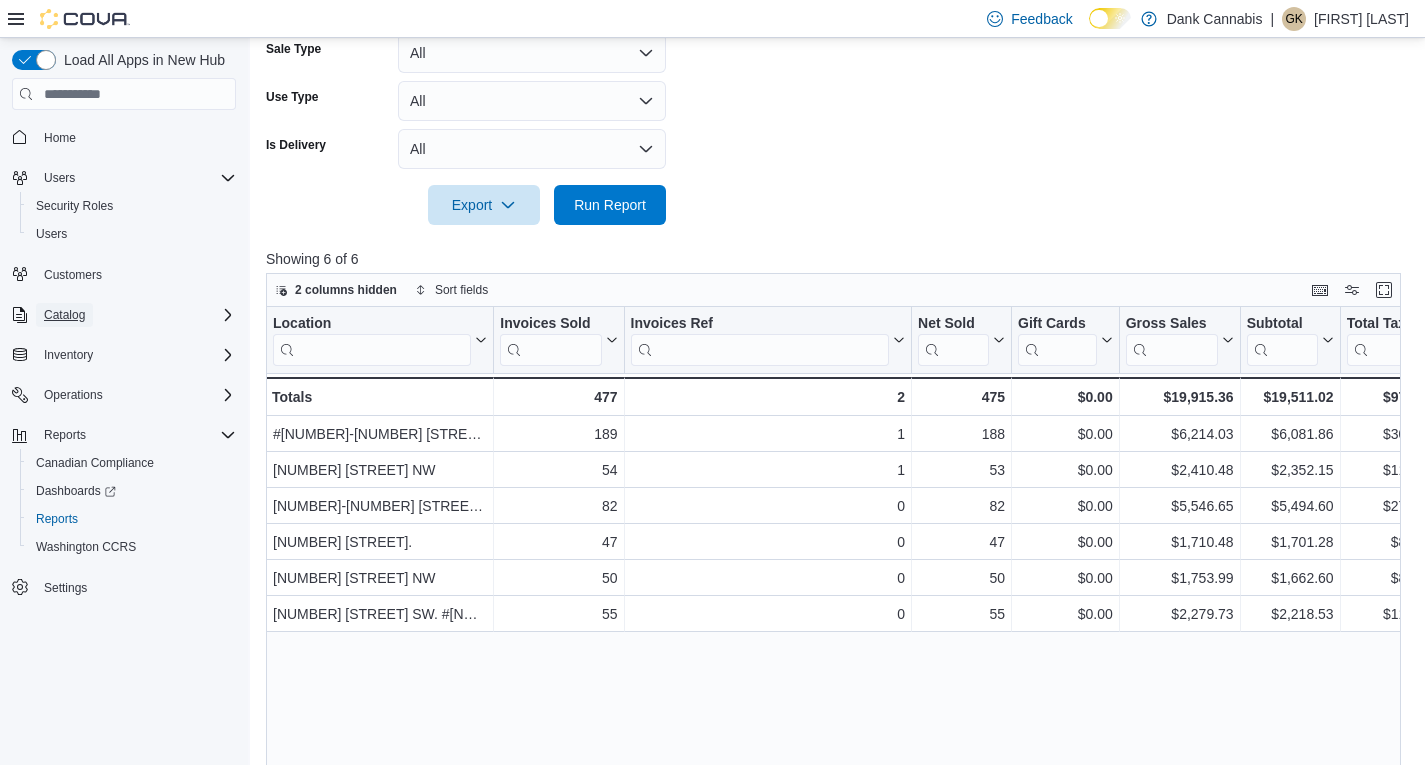 click on "Catalog" at bounding box center [64, 315] 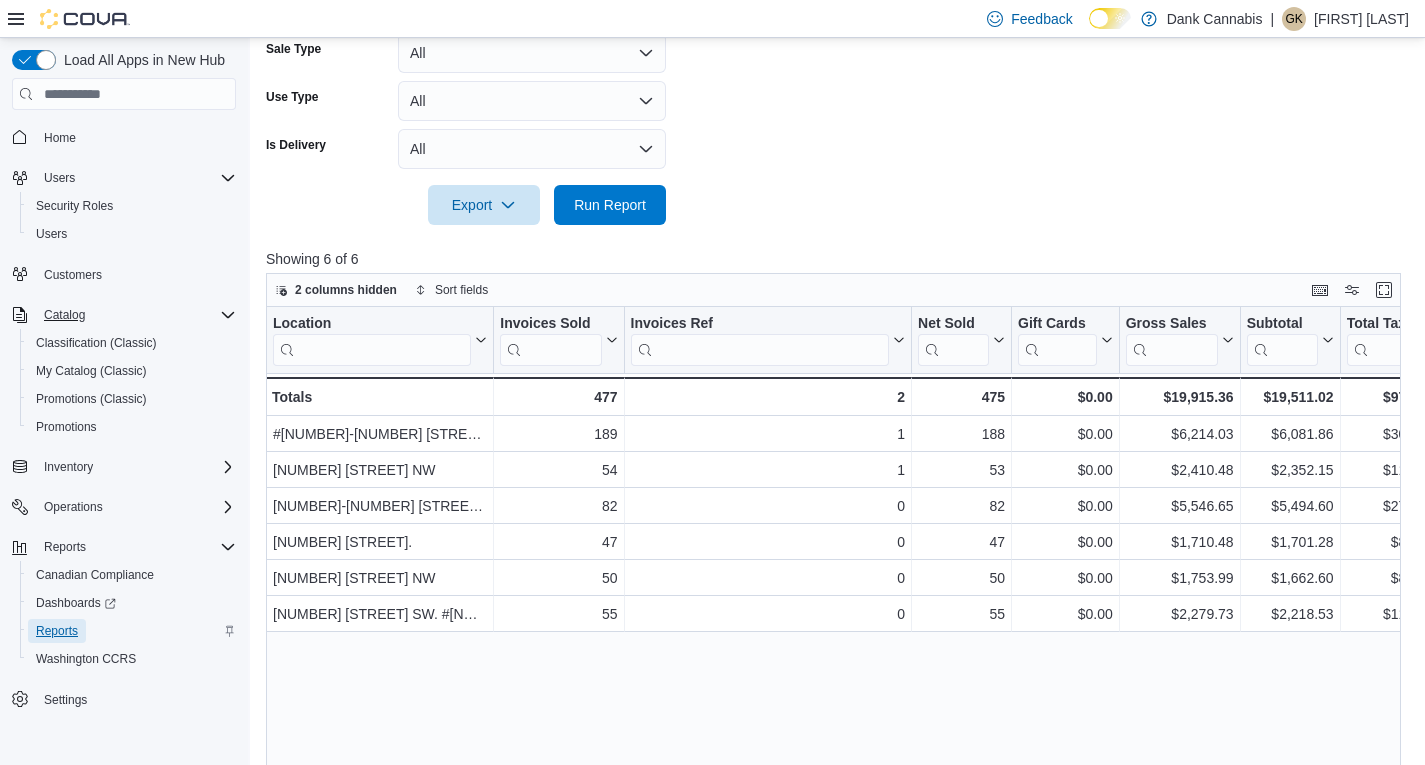 click on "Reports" at bounding box center [57, 631] 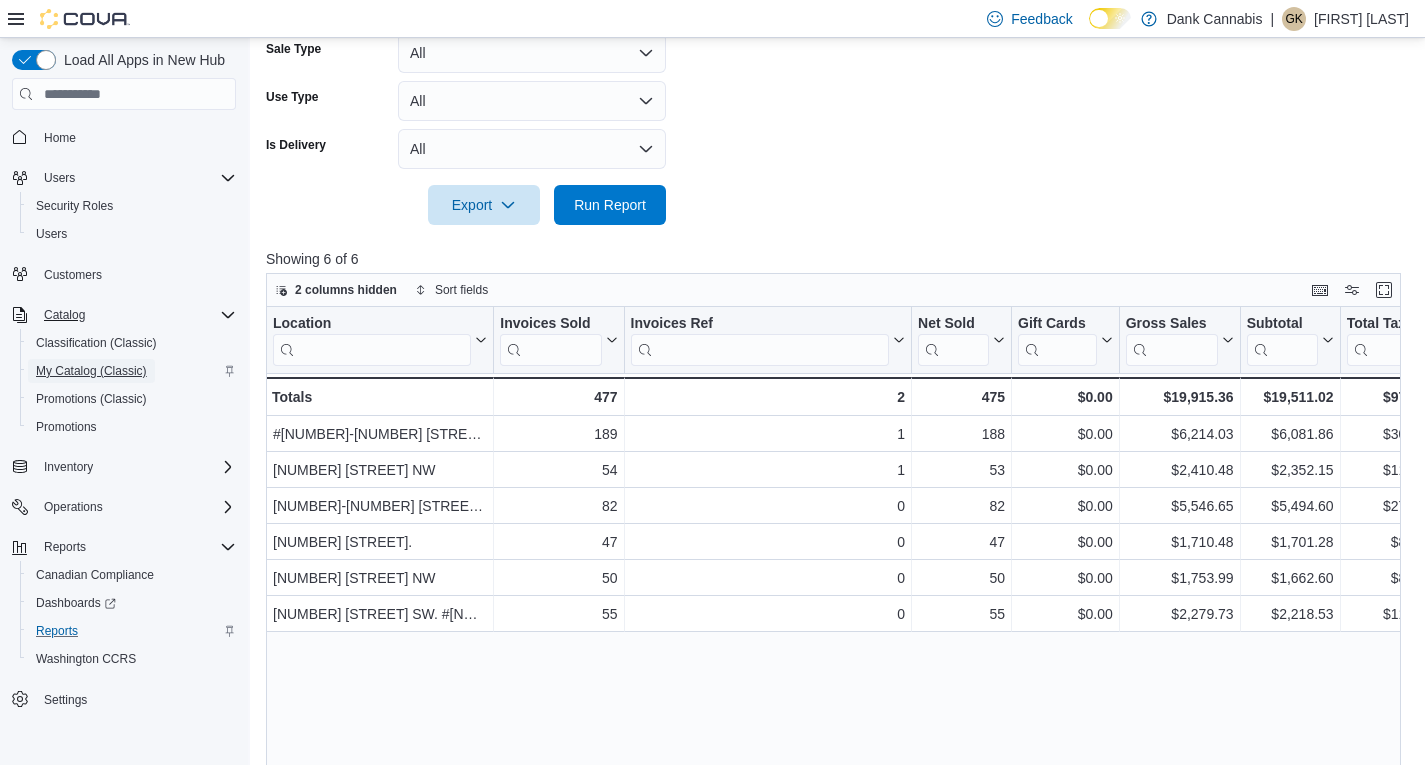 click on "My Catalog (Classic)" at bounding box center (91, 371) 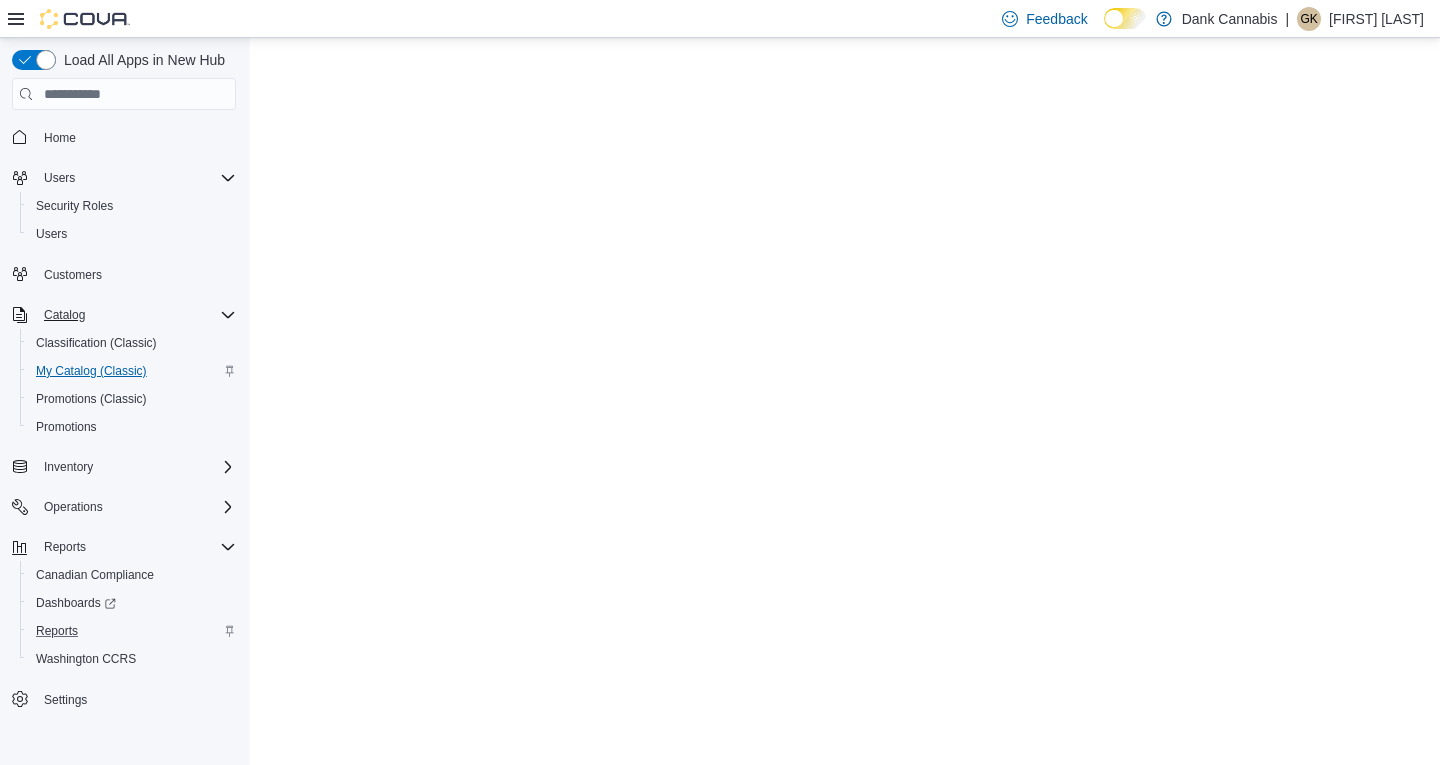 scroll, scrollTop: 0, scrollLeft: 0, axis: both 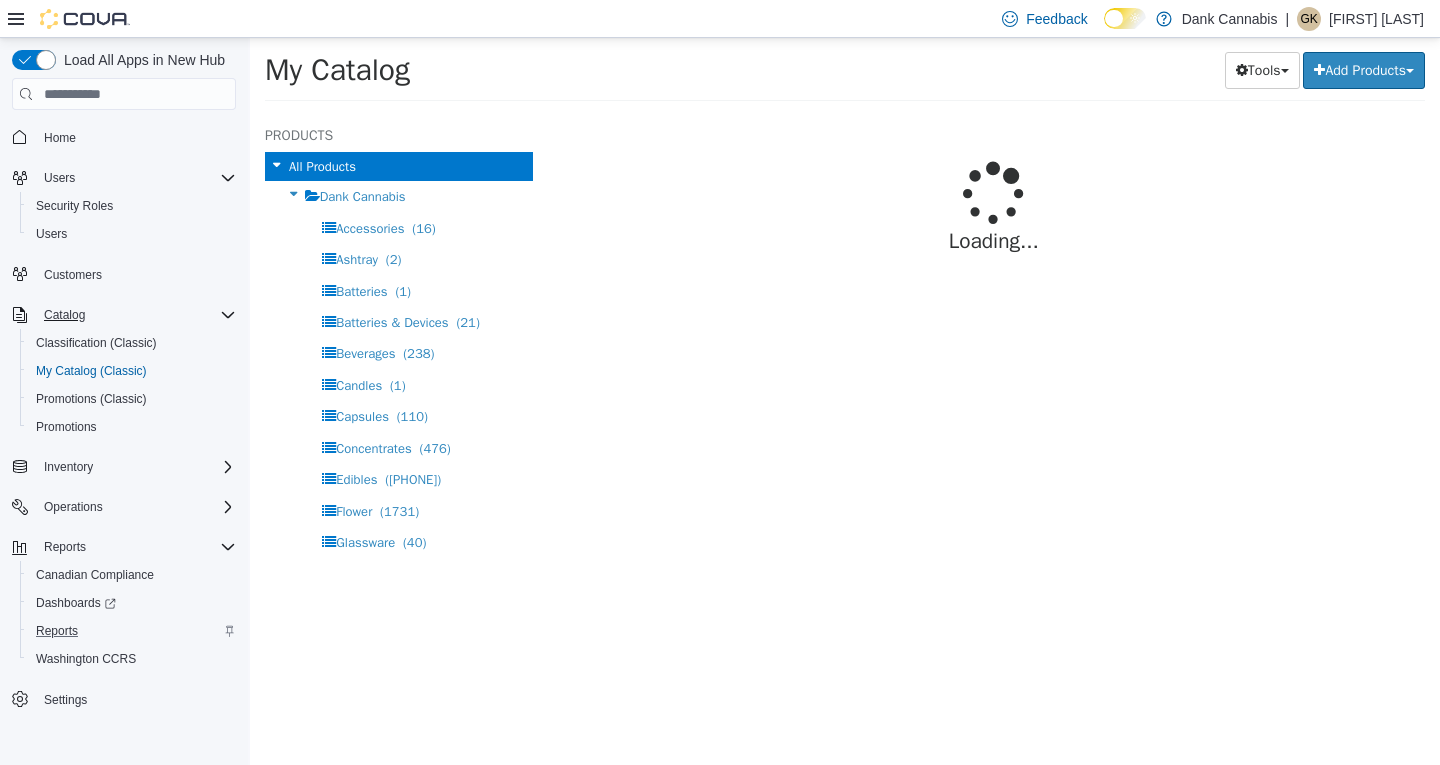 select on "**********" 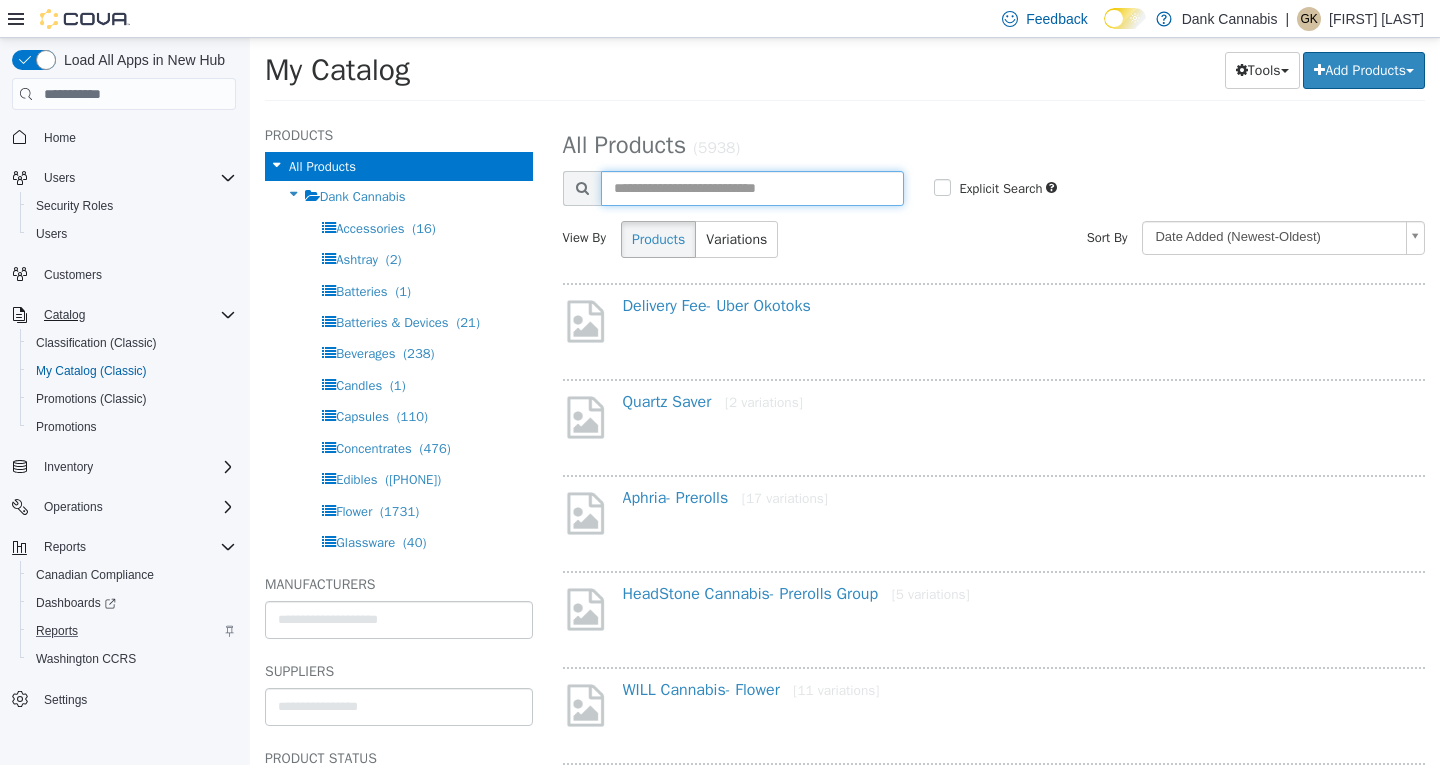 click at bounding box center [753, 188] 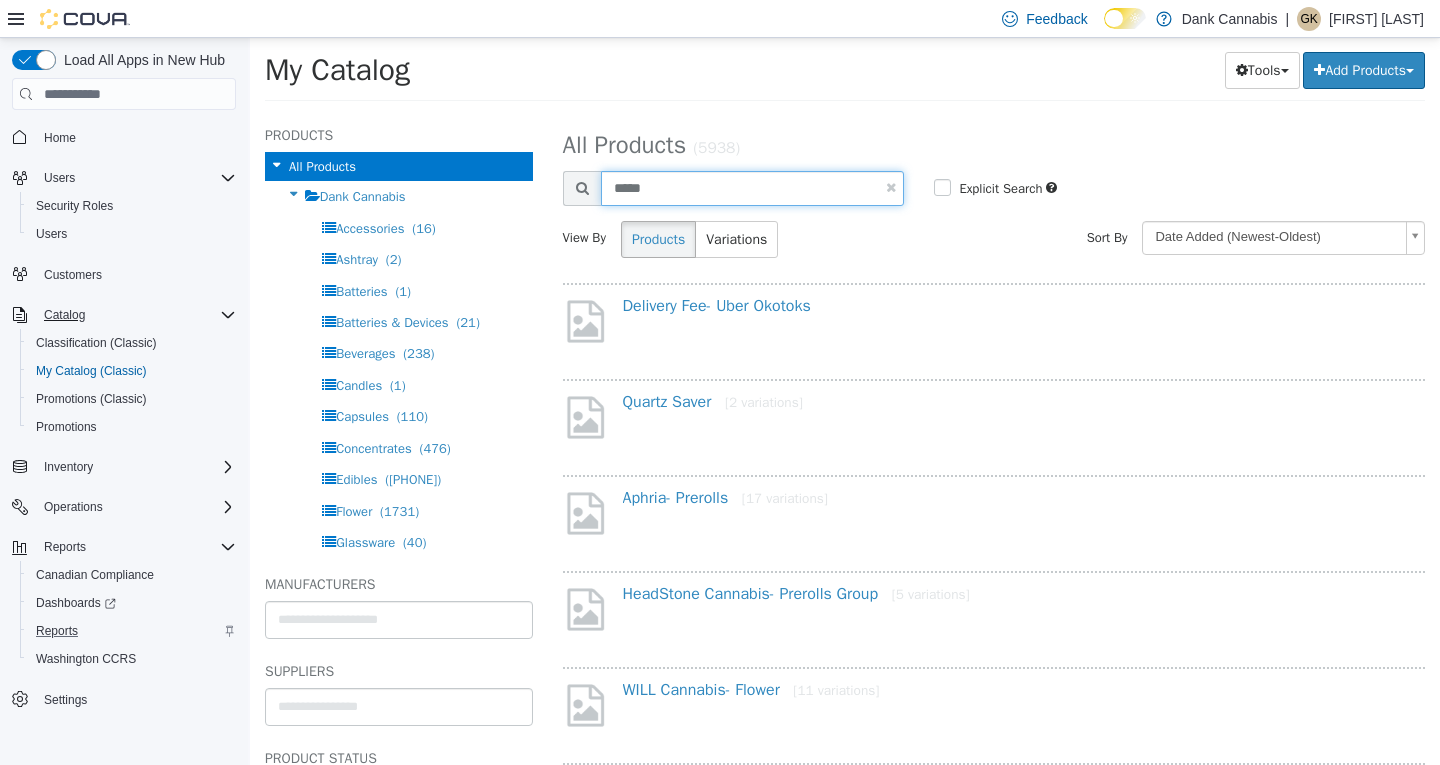 type on "*****" 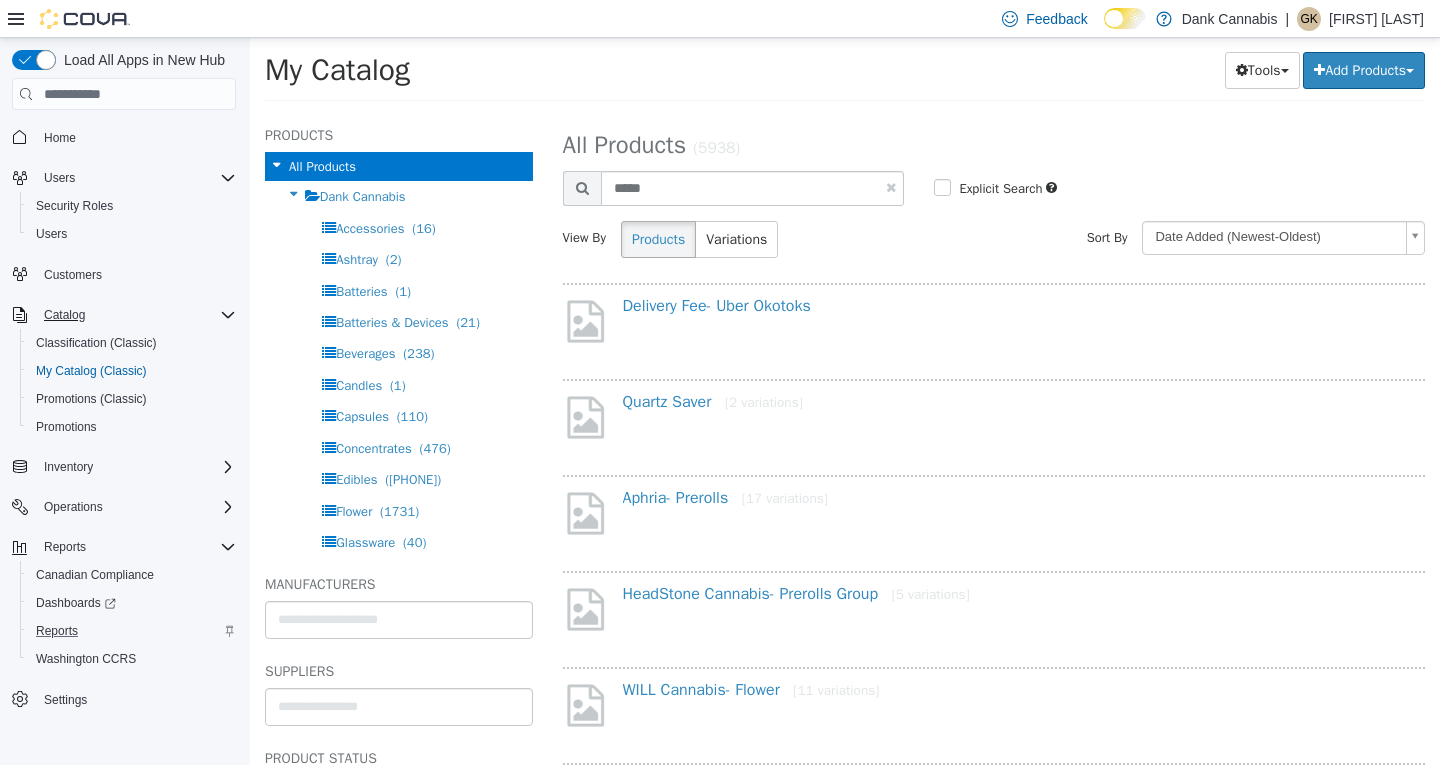select on "**********" 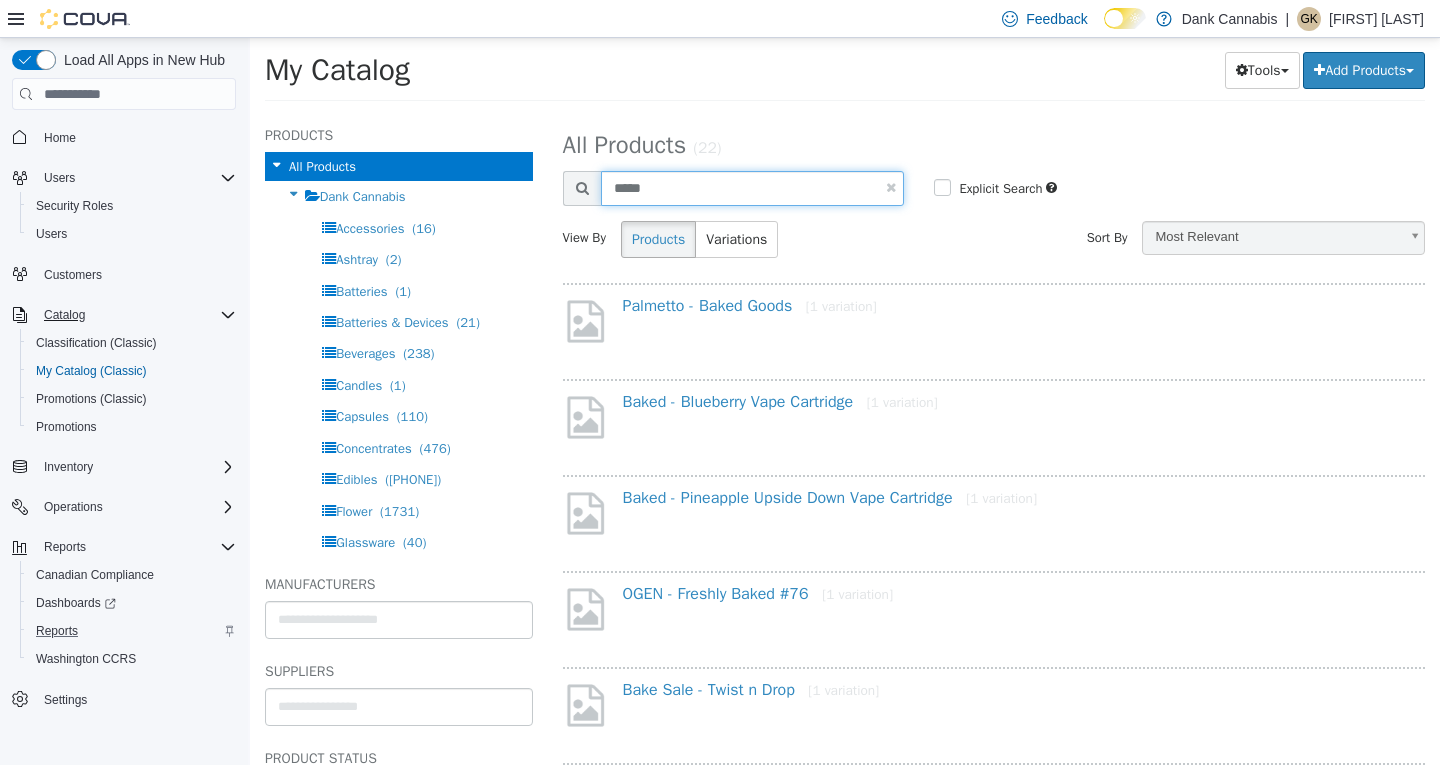 click on "*****" at bounding box center (753, 188) 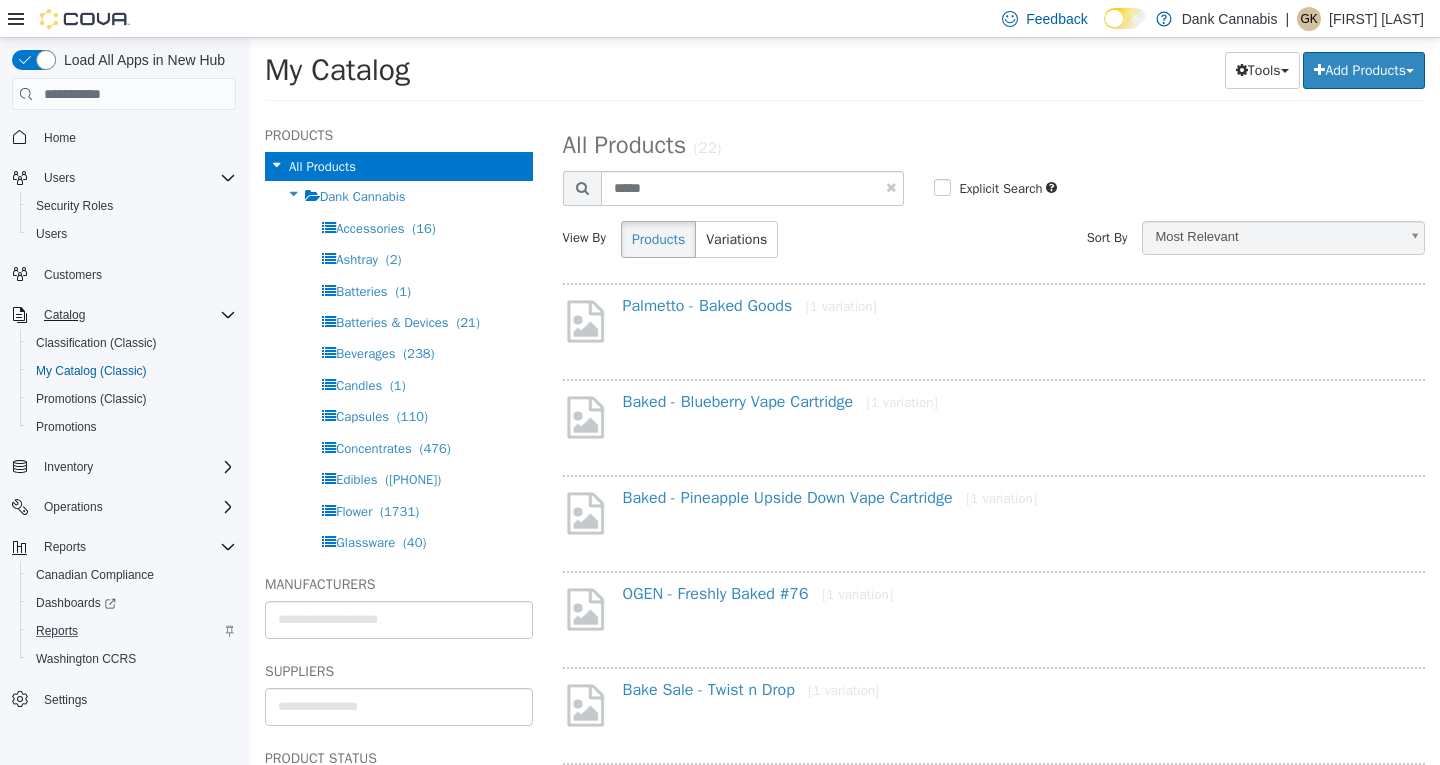 select on "**********" 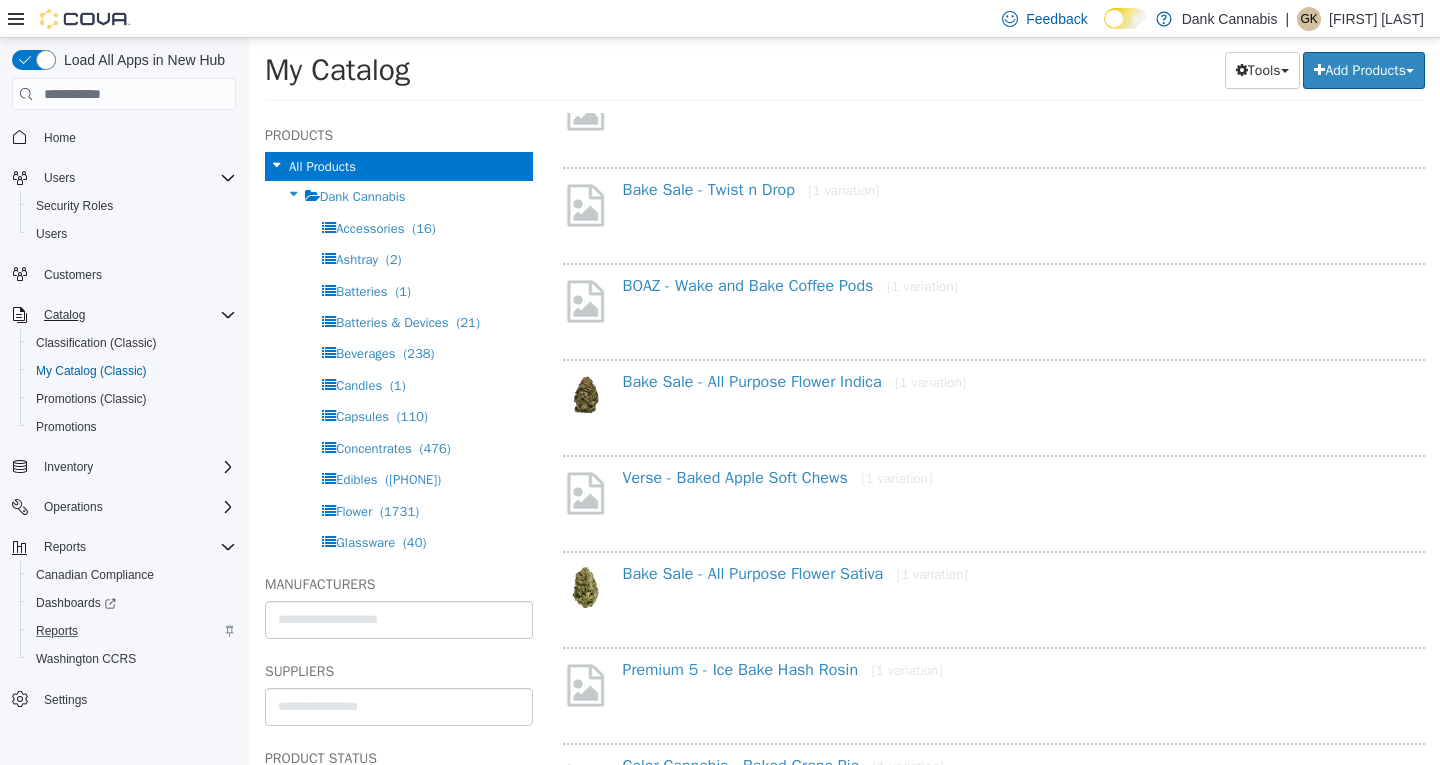 scroll, scrollTop: 0, scrollLeft: 0, axis: both 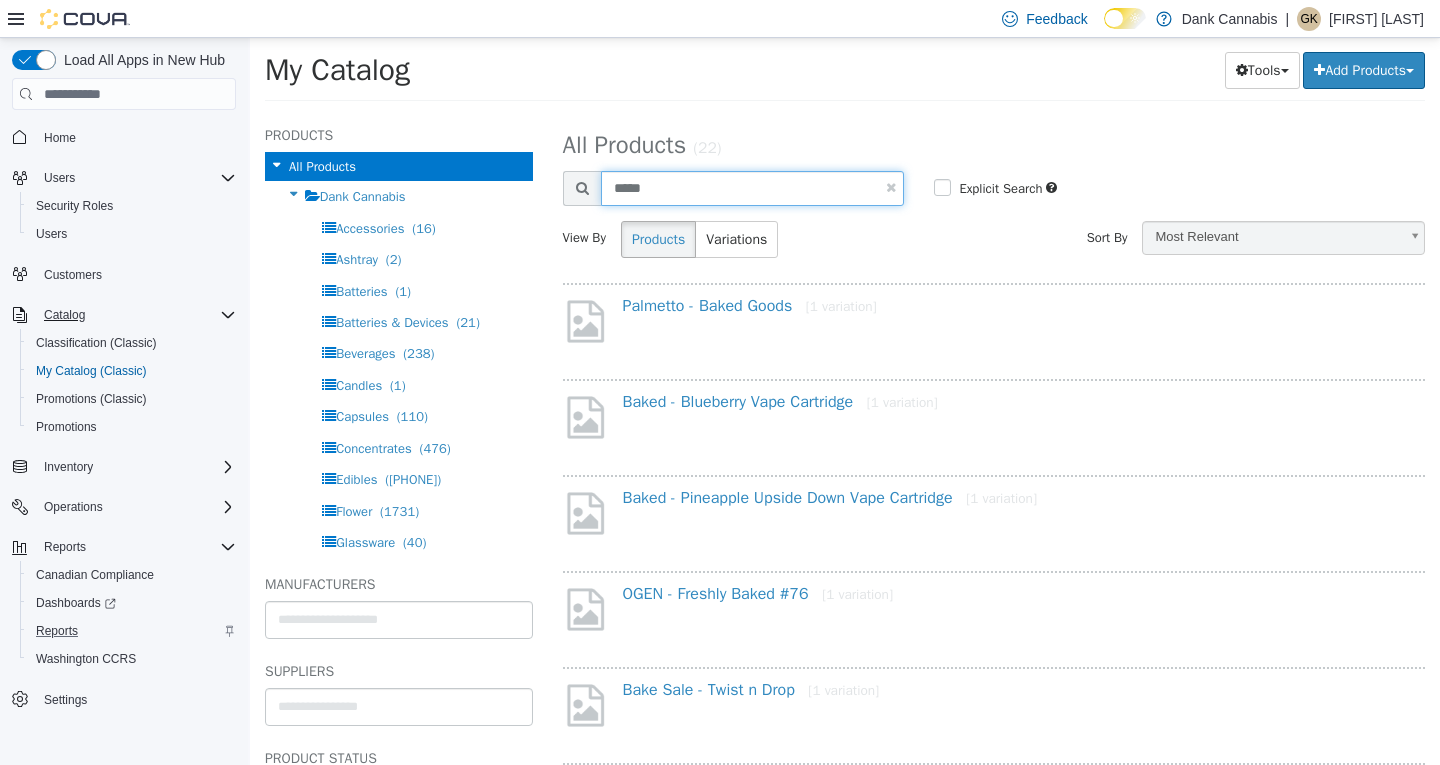 click on "*****" at bounding box center (753, 188) 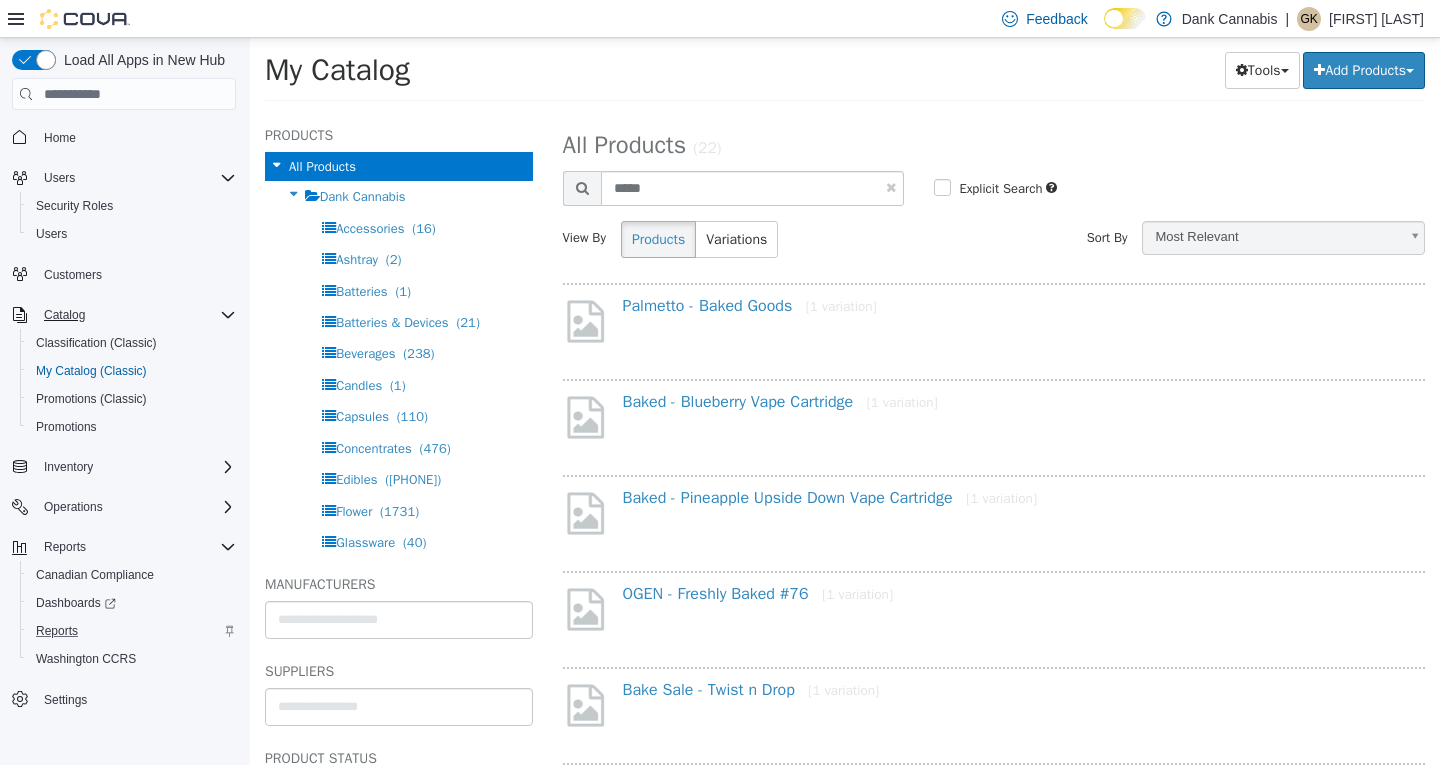 select on "**********" 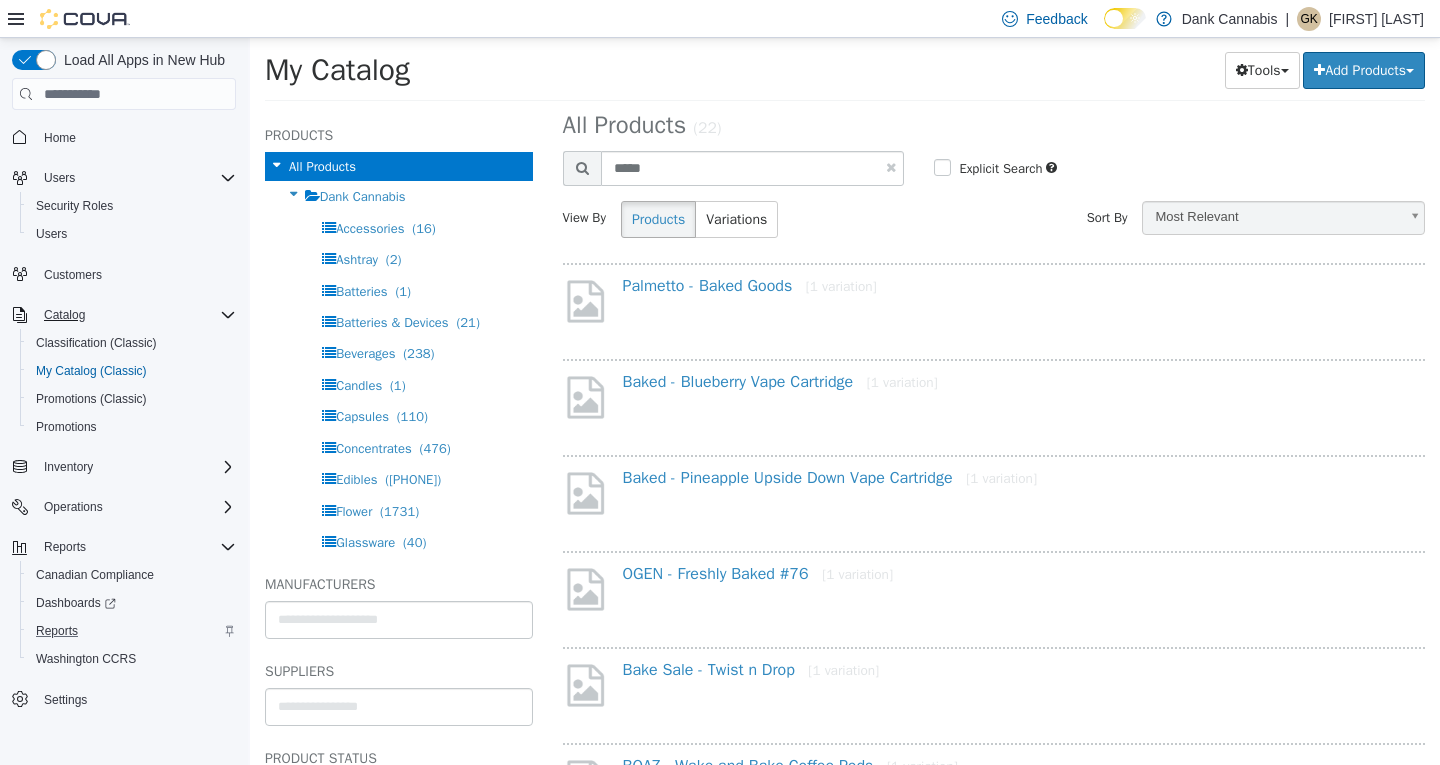 scroll, scrollTop: 0, scrollLeft: 0, axis: both 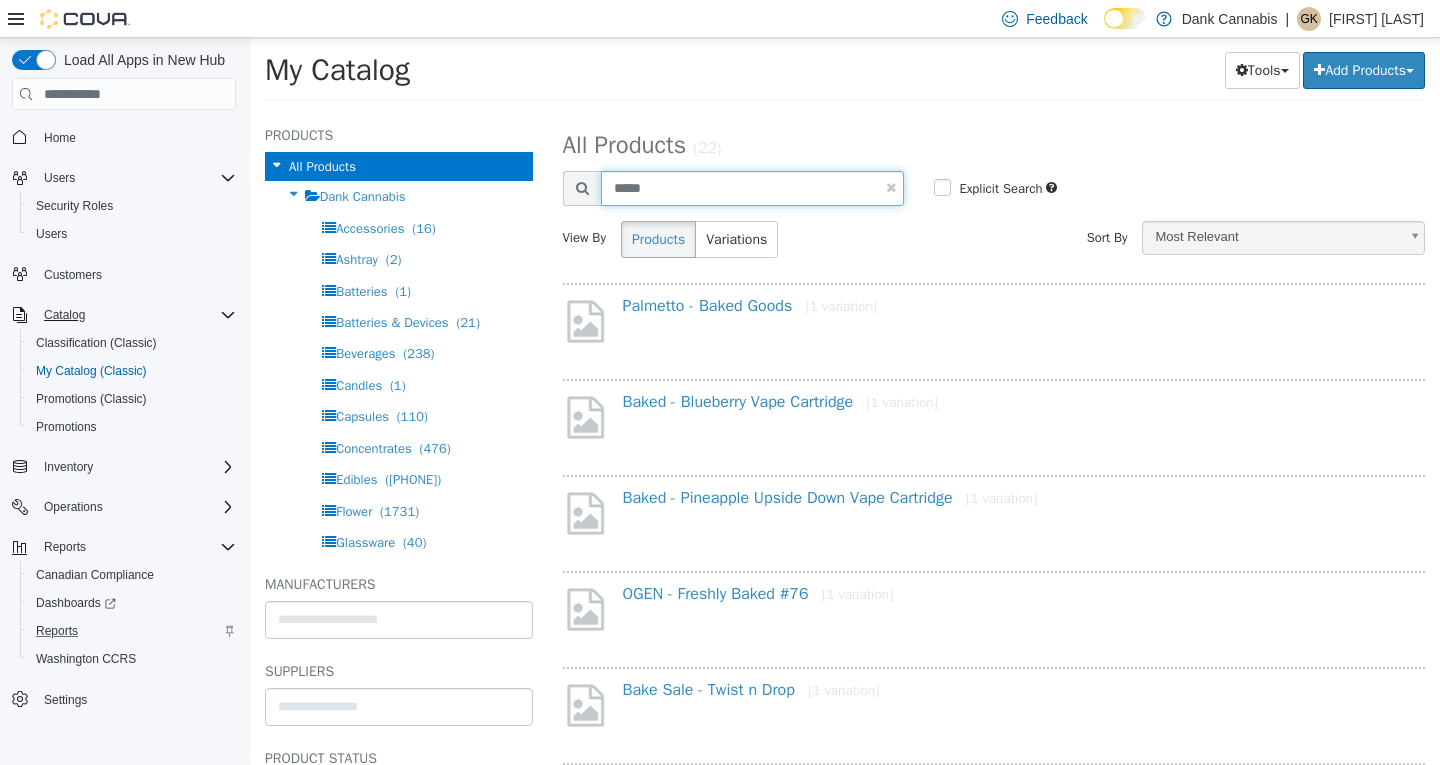 click on "*****" at bounding box center [753, 188] 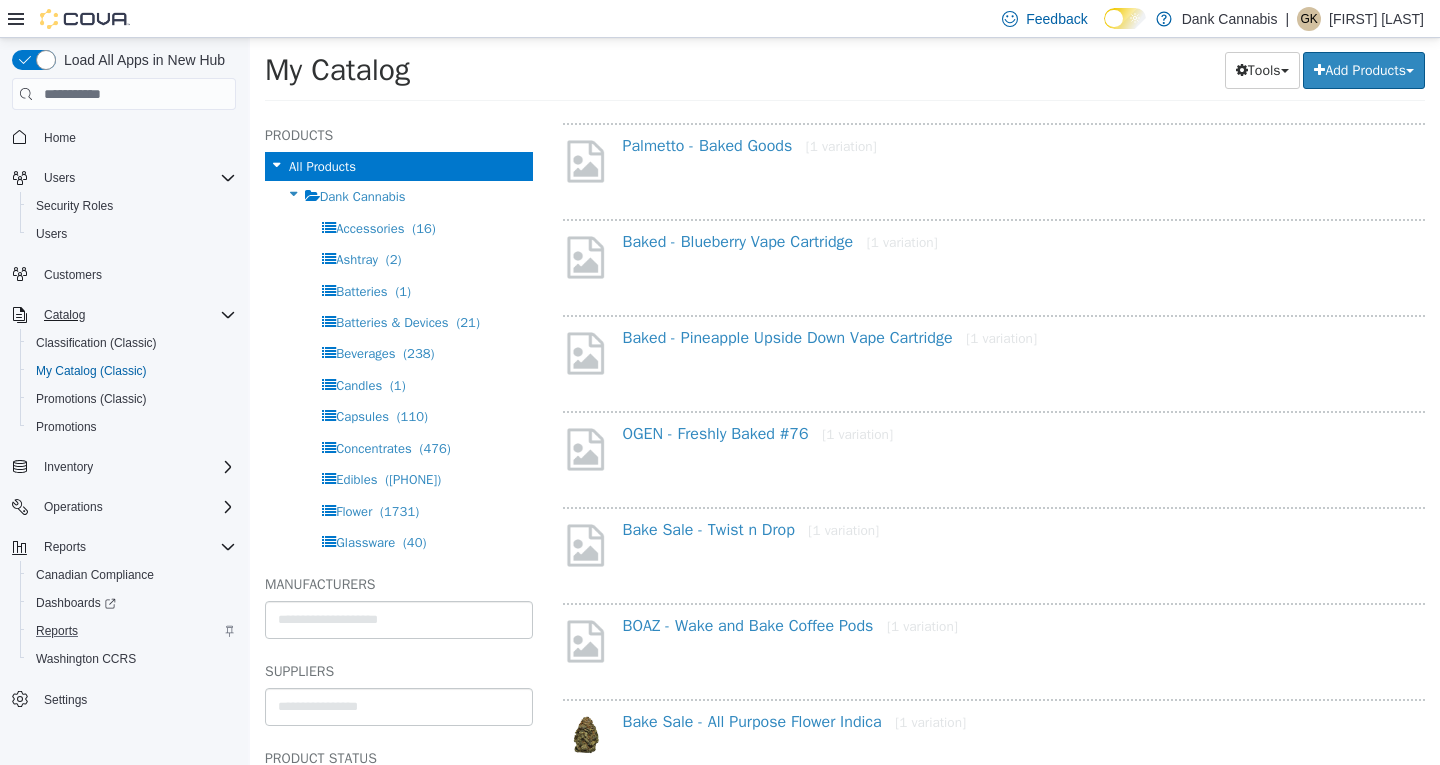 scroll, scrollTop: 0, scrollLeft: 0, axis: both 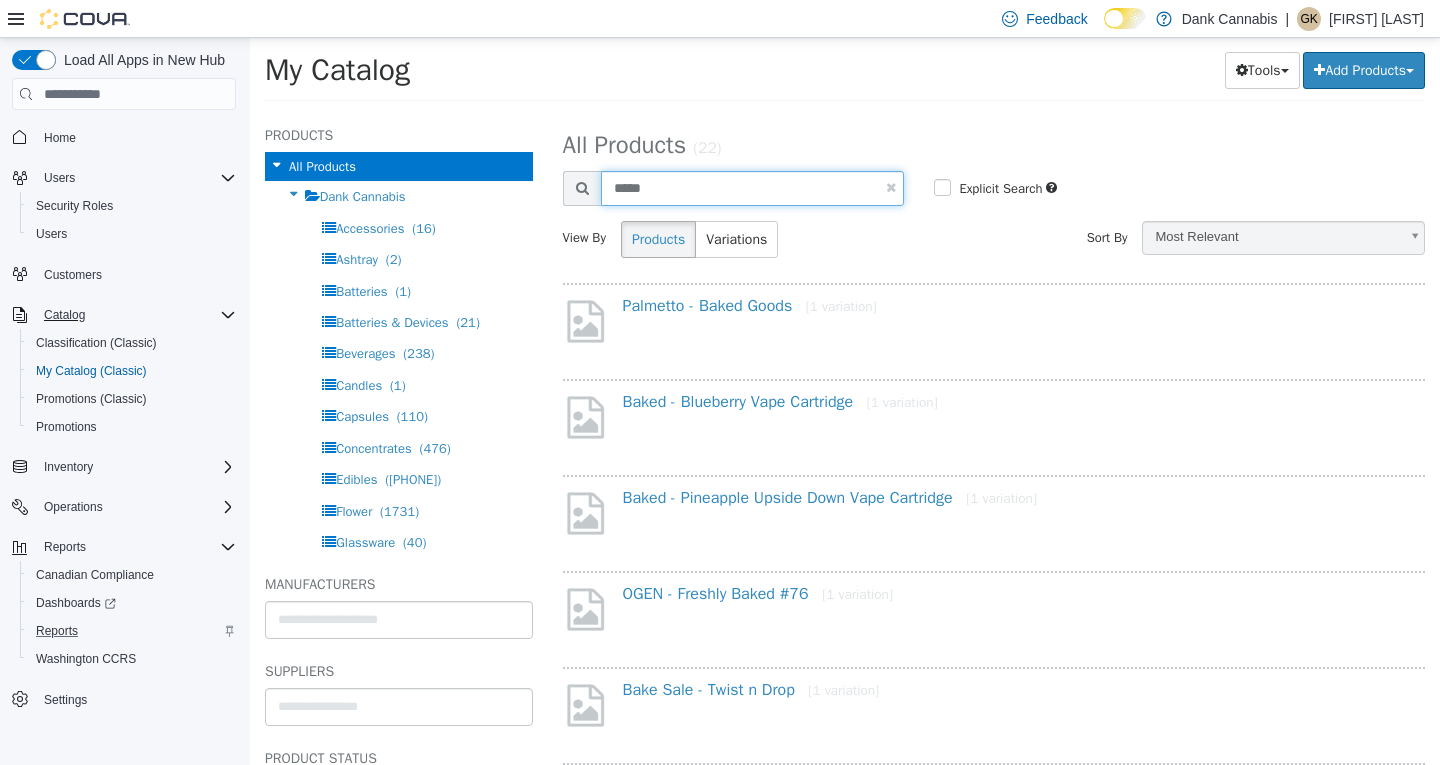 drag, startPoint x: 691, startPoint y: 190, endPoint x: 519, endPoint y: 184, distance: 172.10461 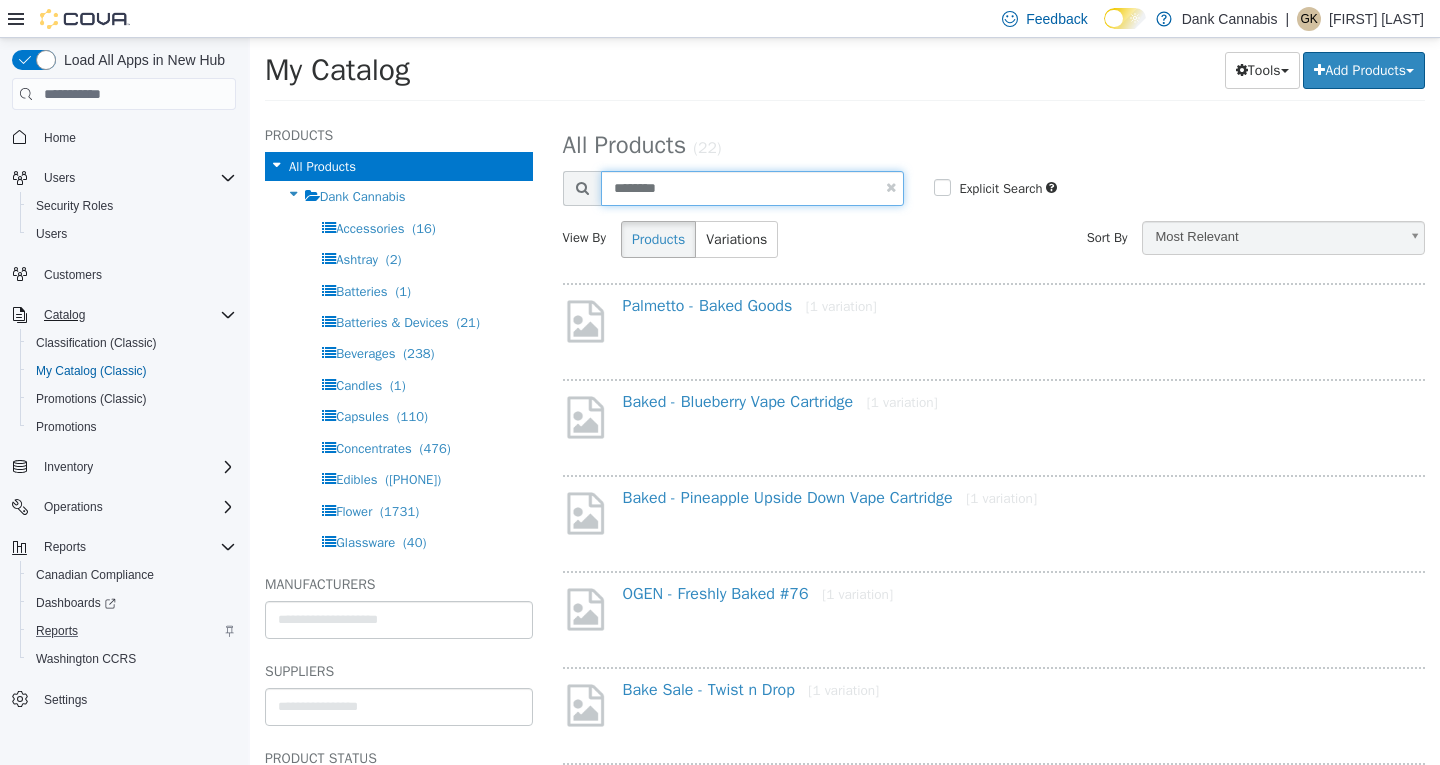 type on "*******" 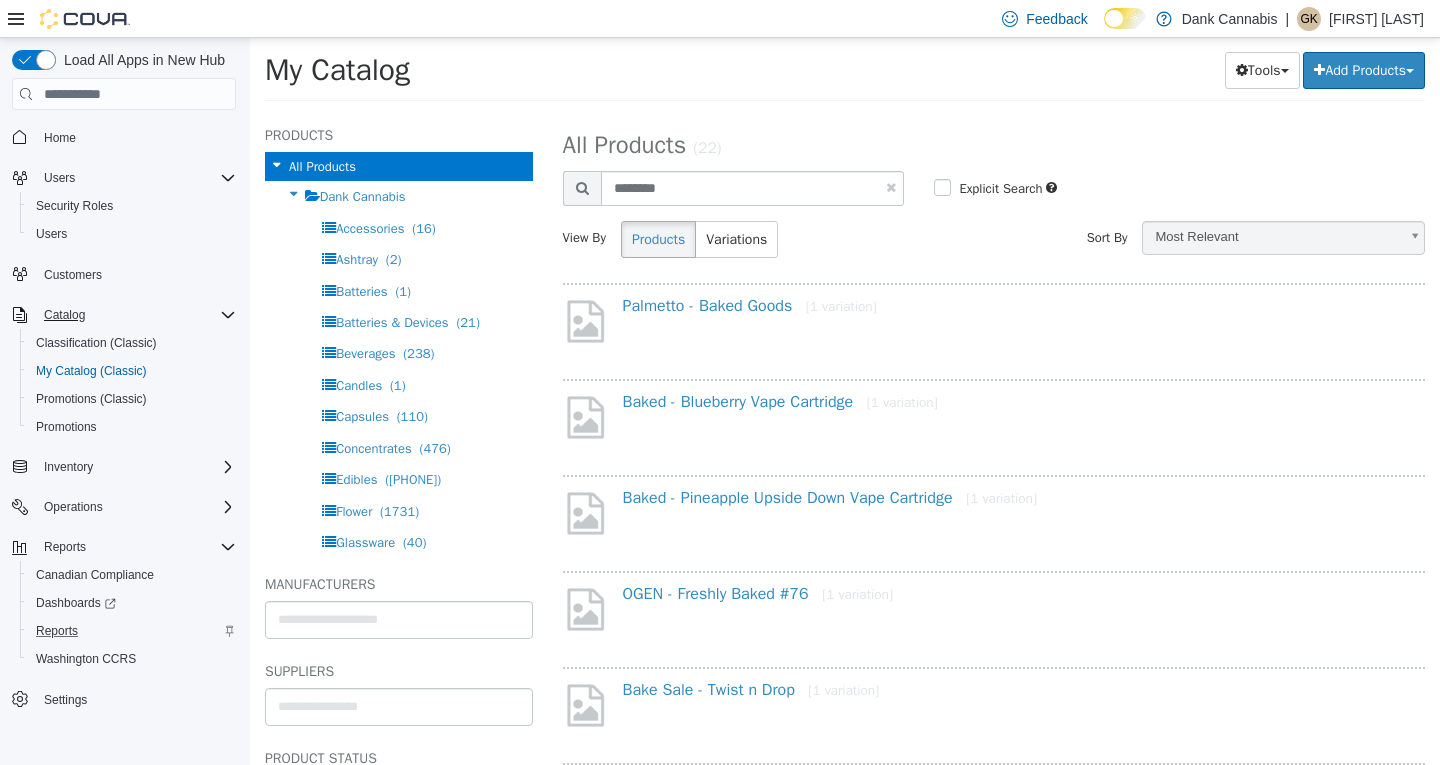 select on "**********" 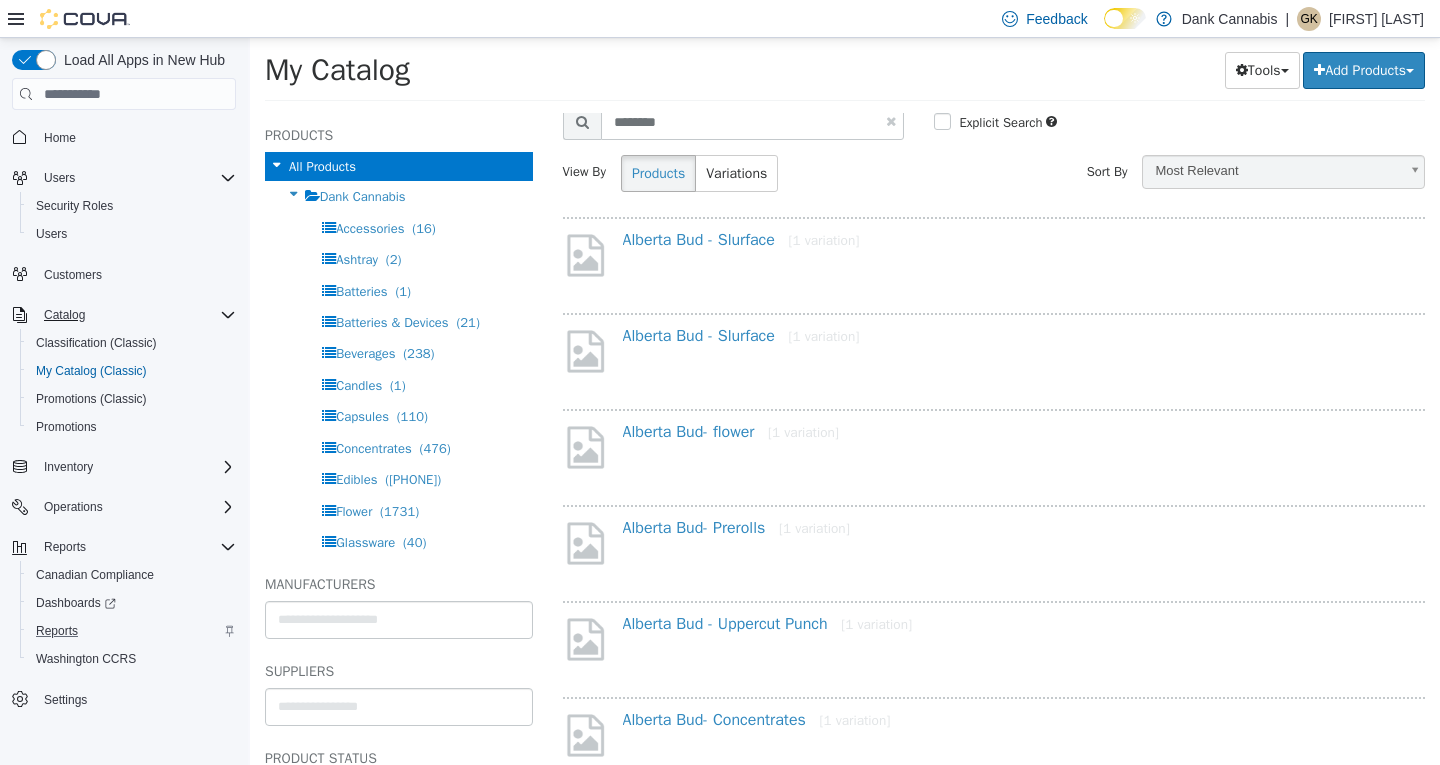 scroll, scrollTop: 0, scrollLeft: 0, axis: both 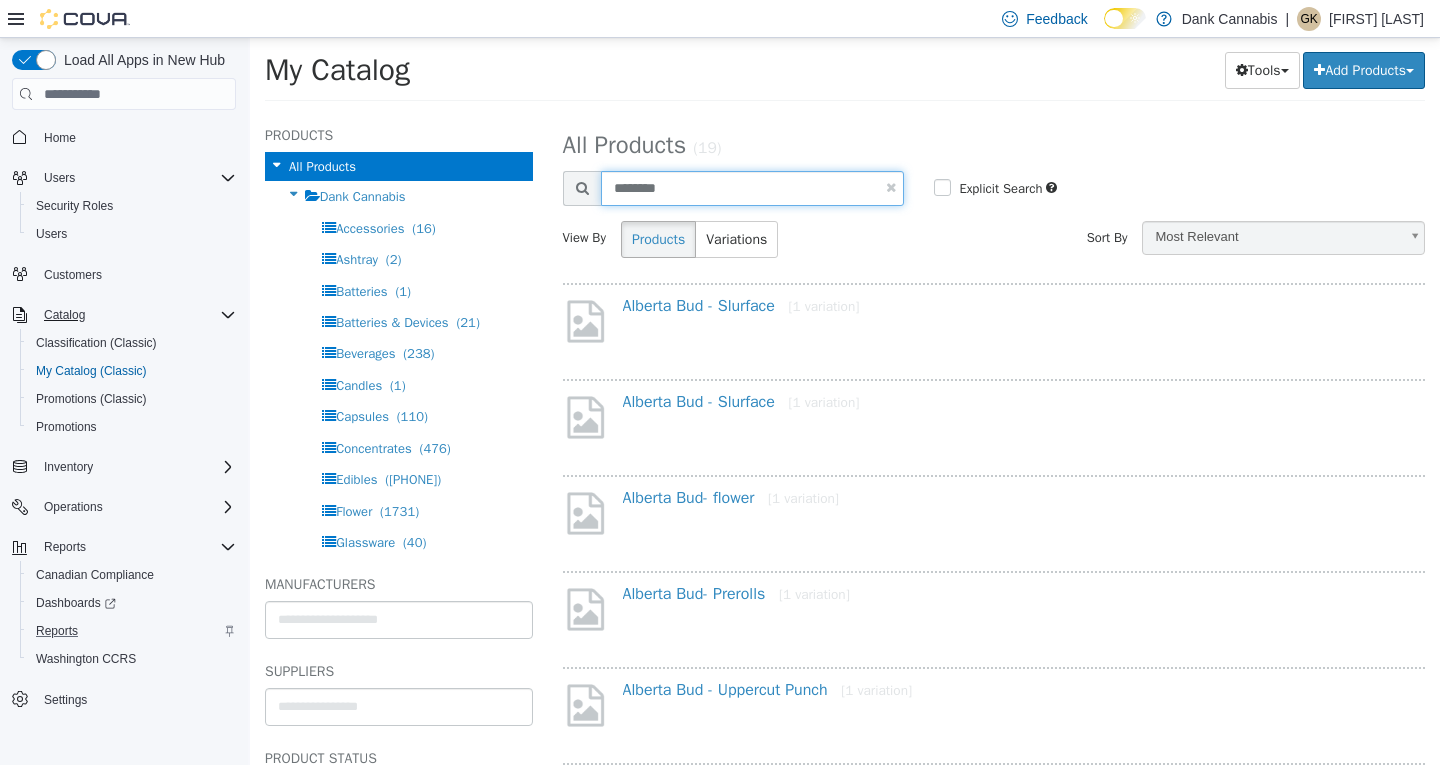 click on "*******" at bounding box center [753, 188] 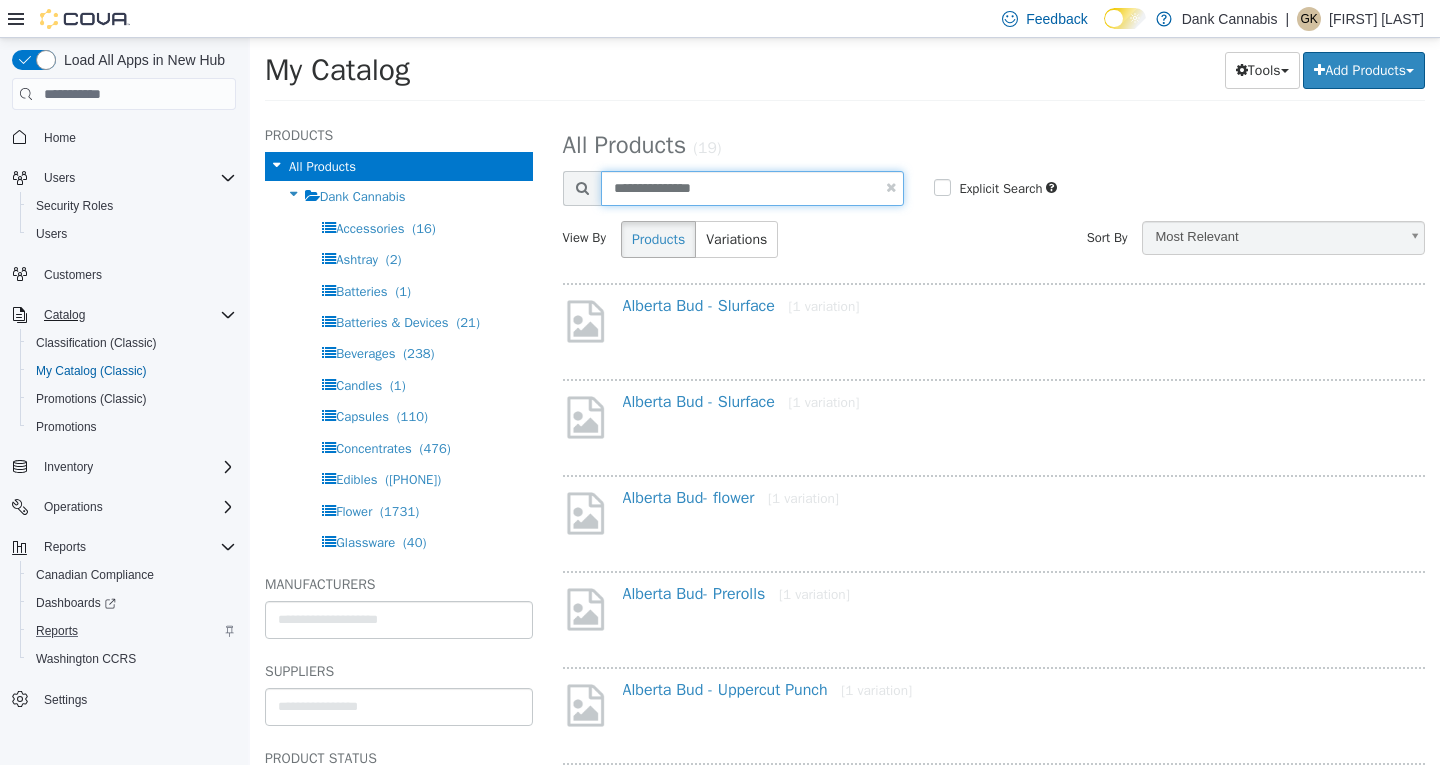type on "**********" 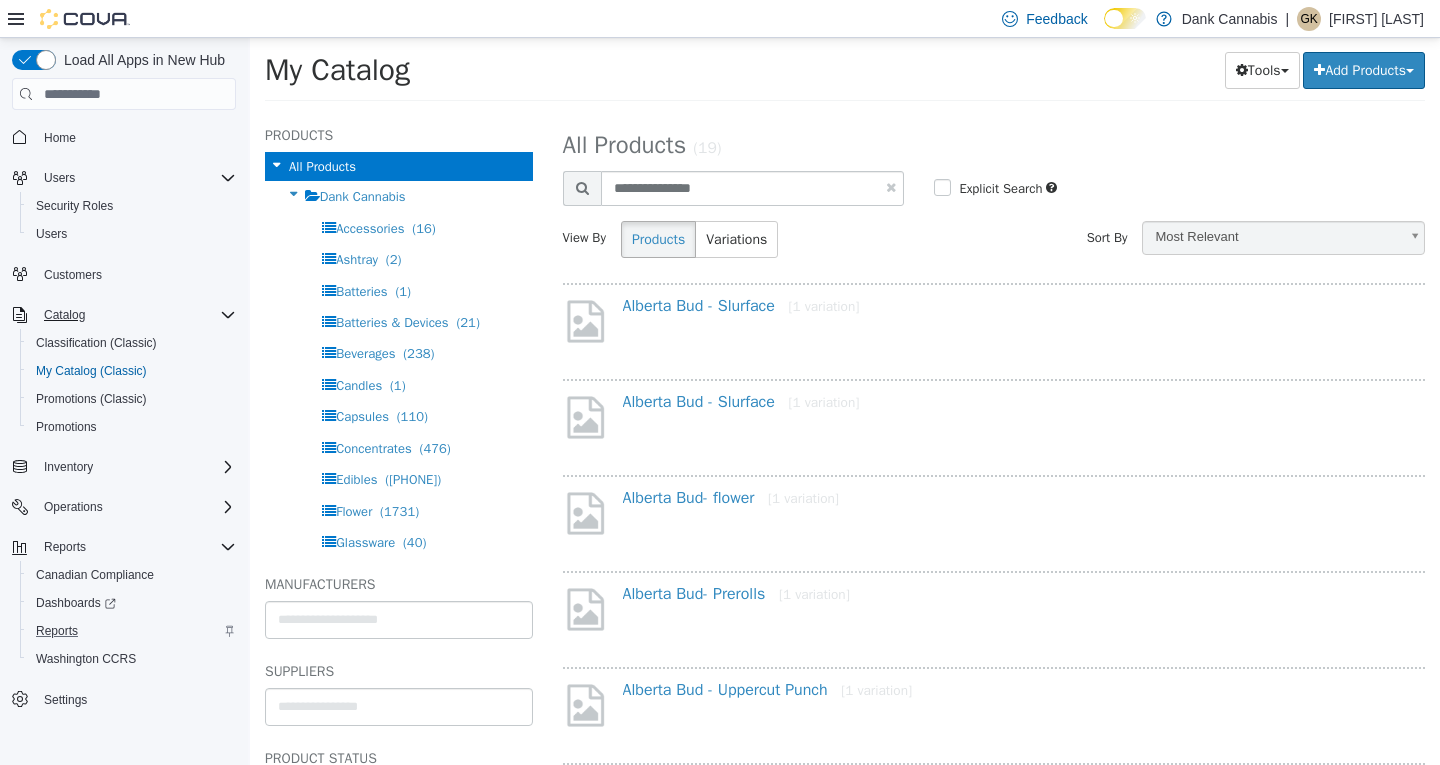 select on "**********" 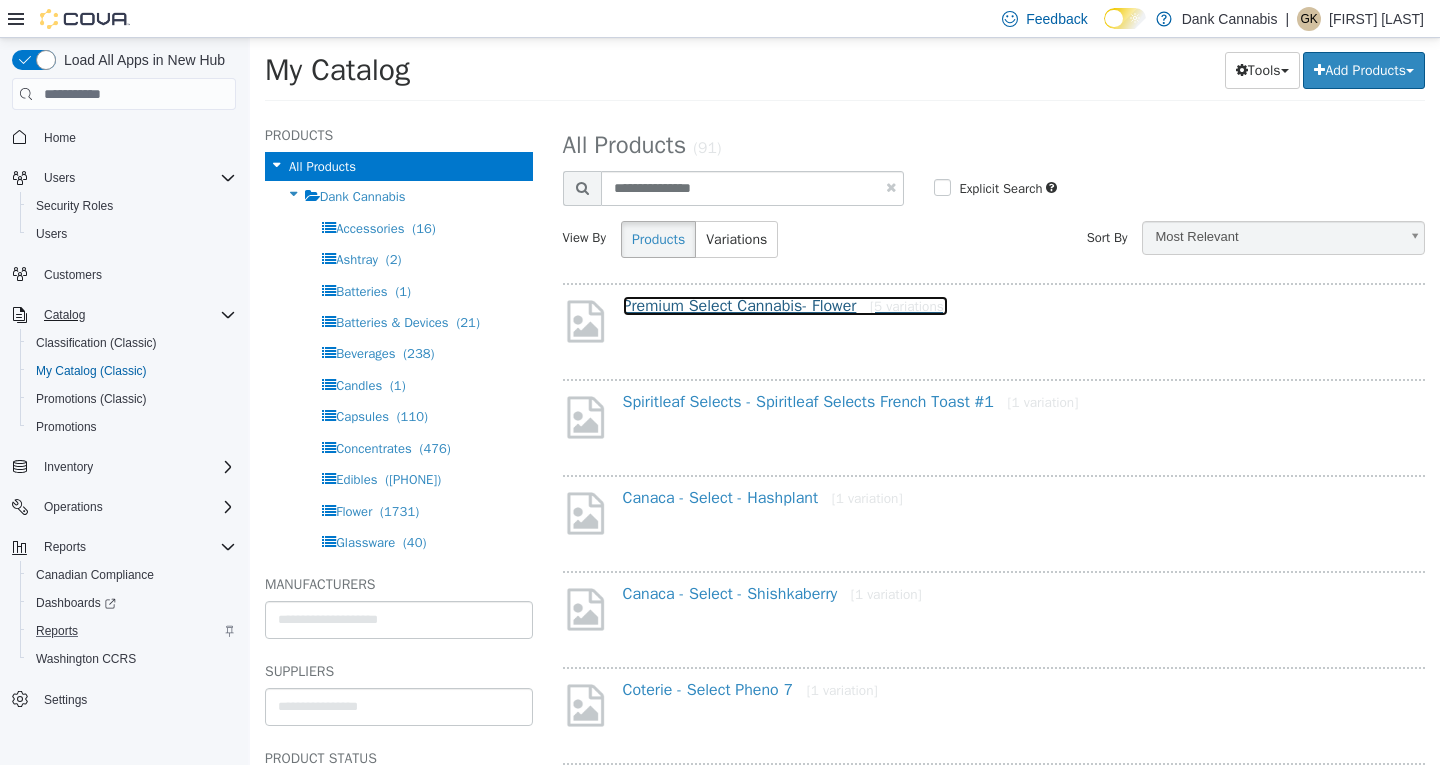 click on "Premium Select Cannabis- Flower
[5 variations]" at bounding box center (785, 306) 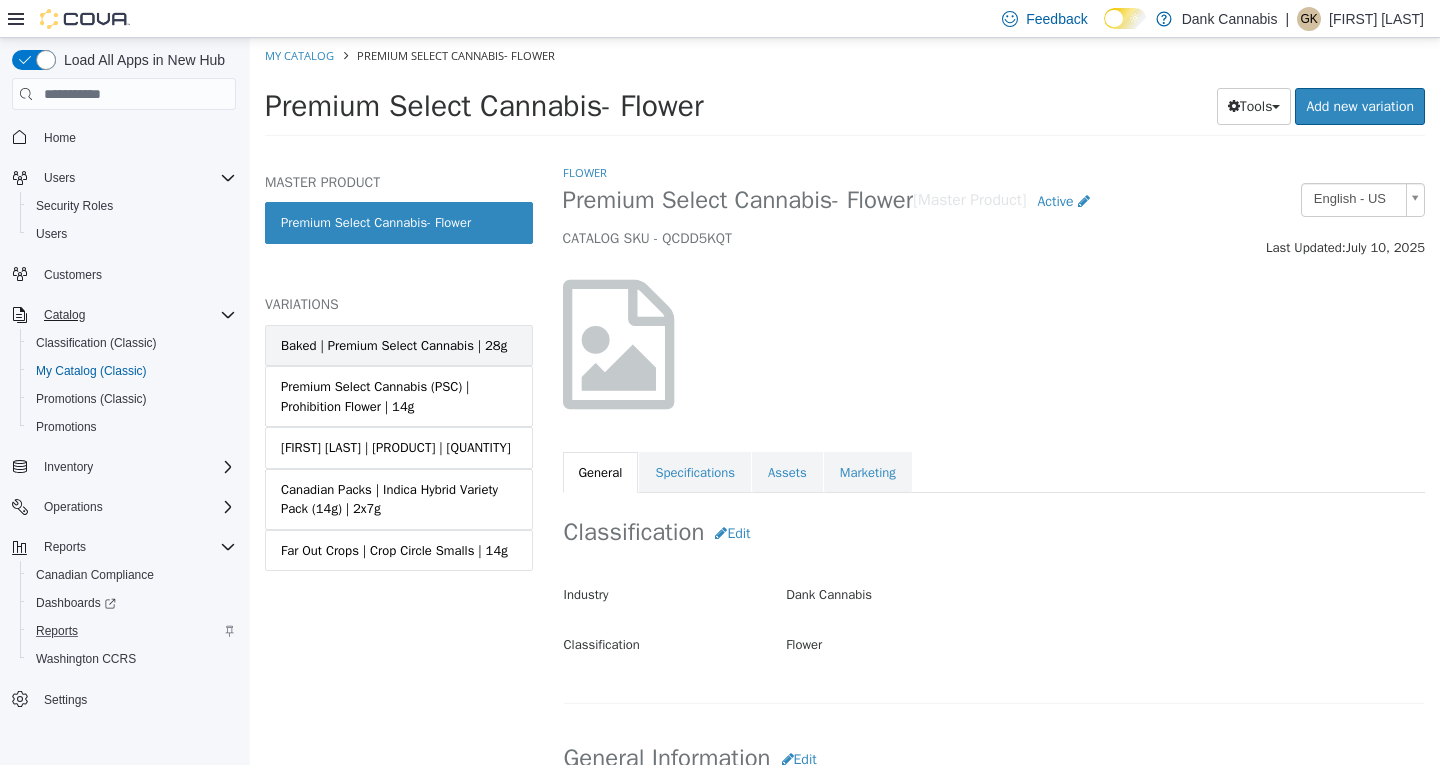click on "Baked | Premium Select Cannabis | 28g" at bounding box center (394, 346) 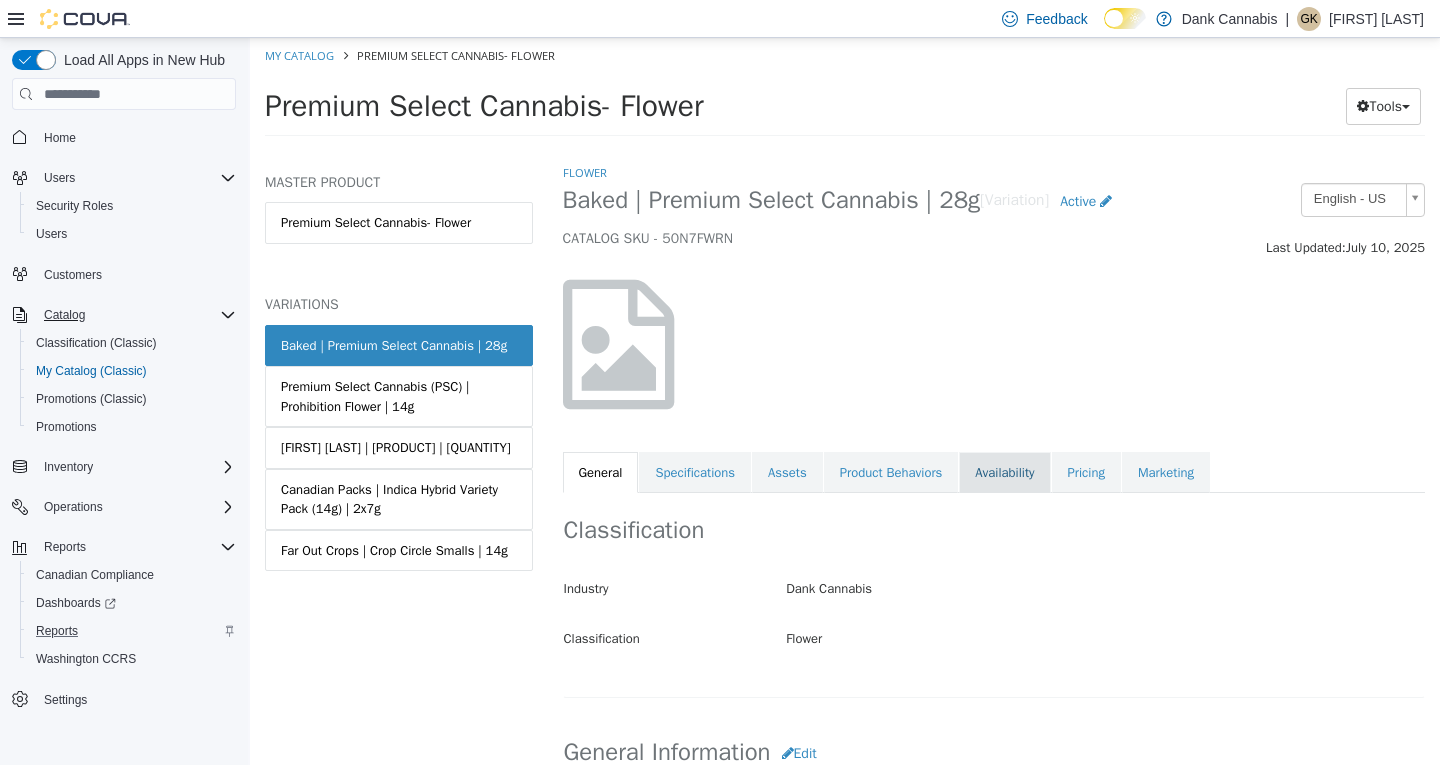 click on "Availability" at bounding box center [1004, 473] 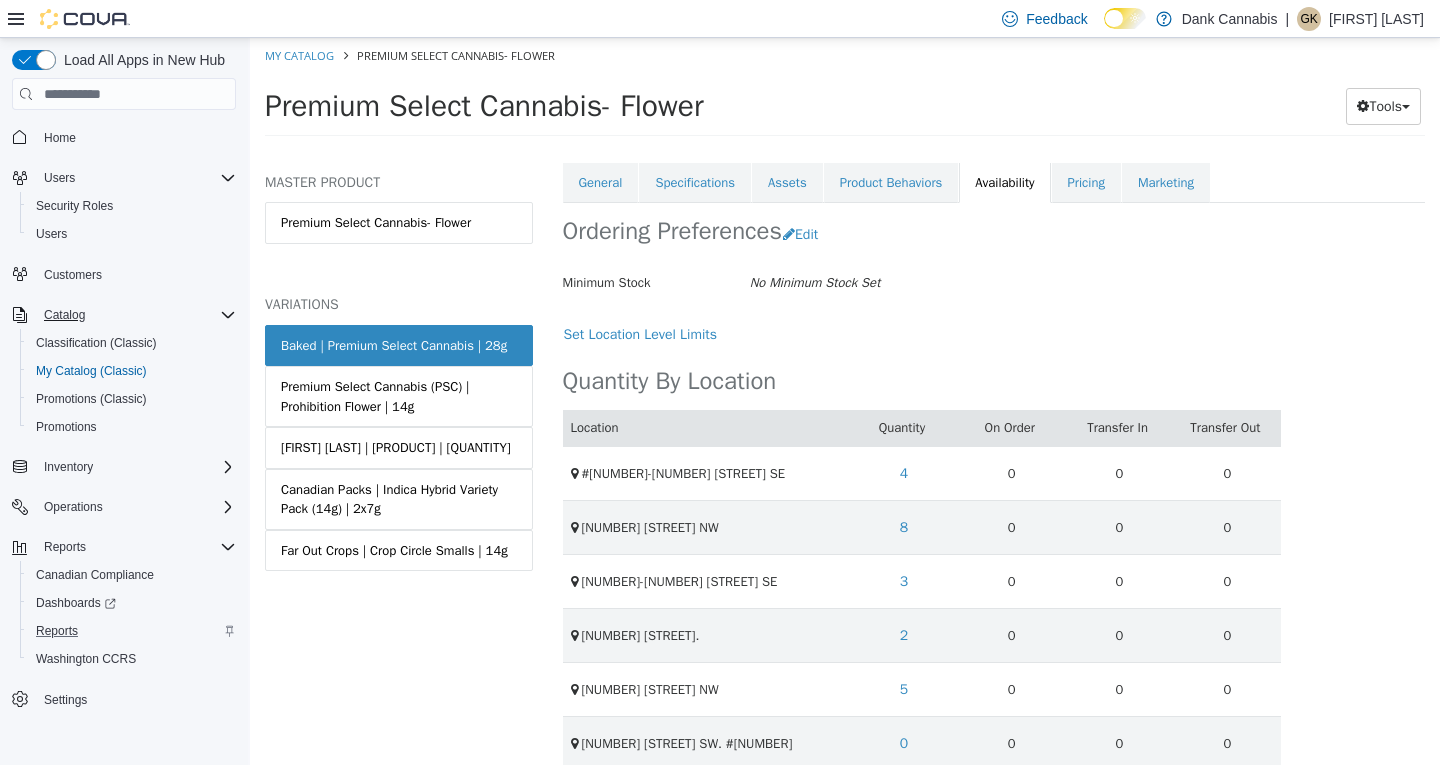 scroll, scrollTop: 300, scrollLeft: 0, axis: vertical 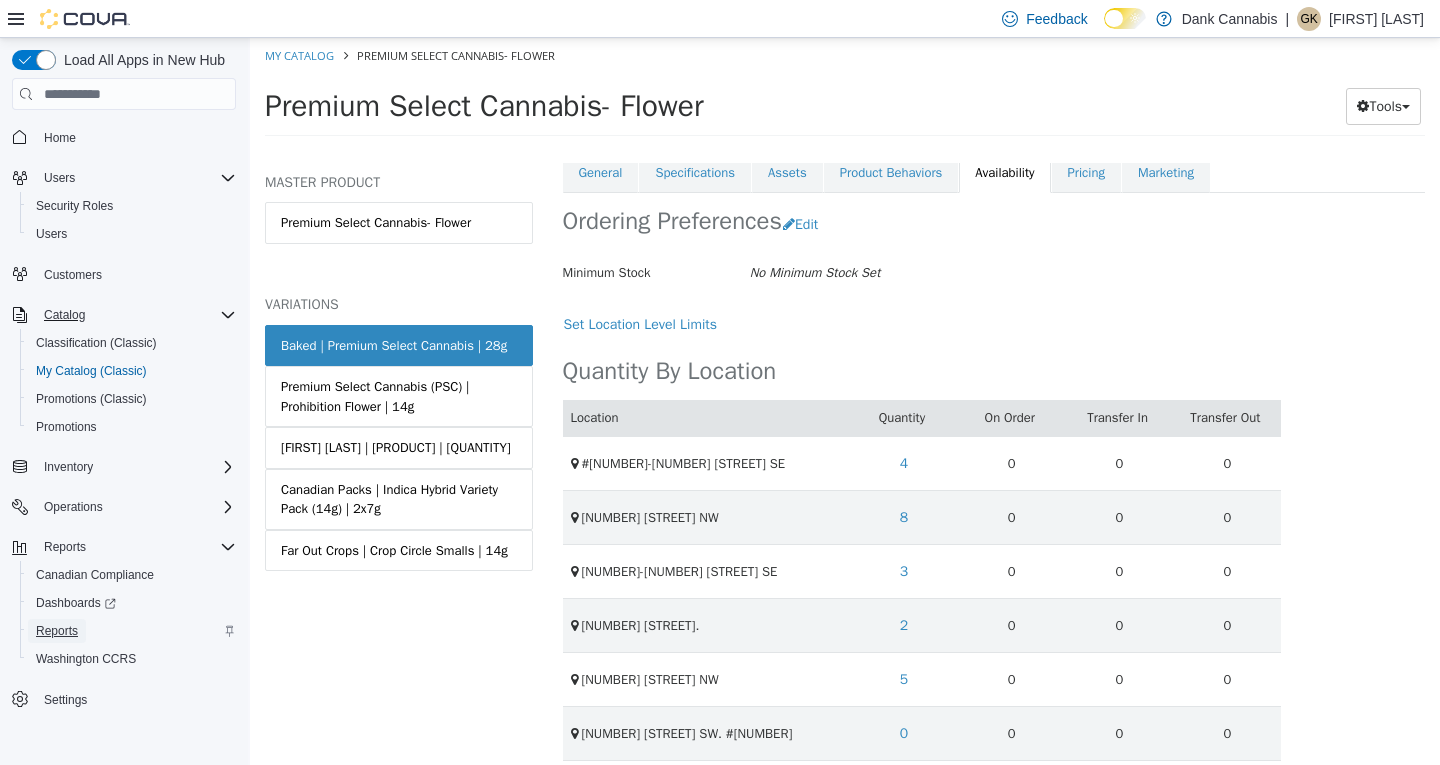 click on "Reports" at bounding box center [57, 631] 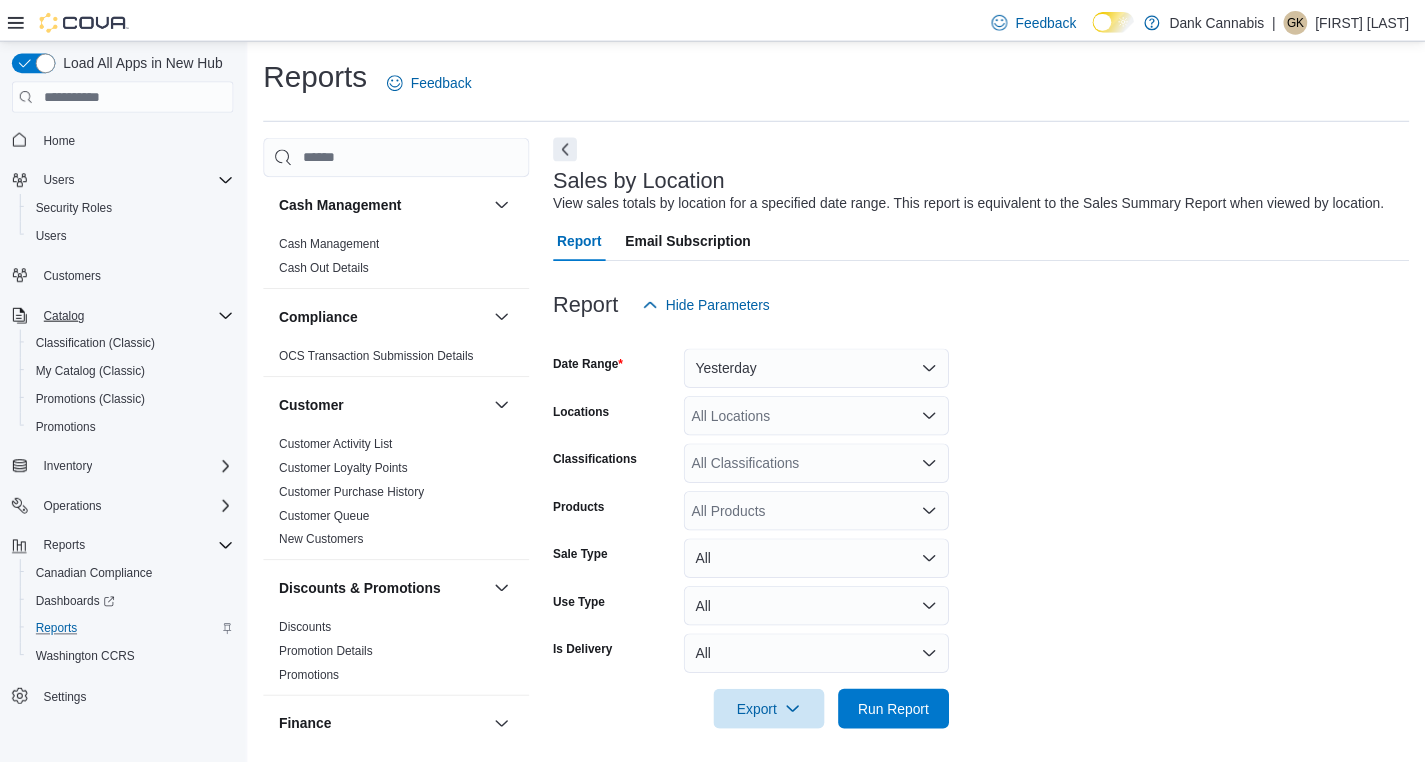 scroll, scrollTop: 7, scrollLeft: 0, axis: vertical 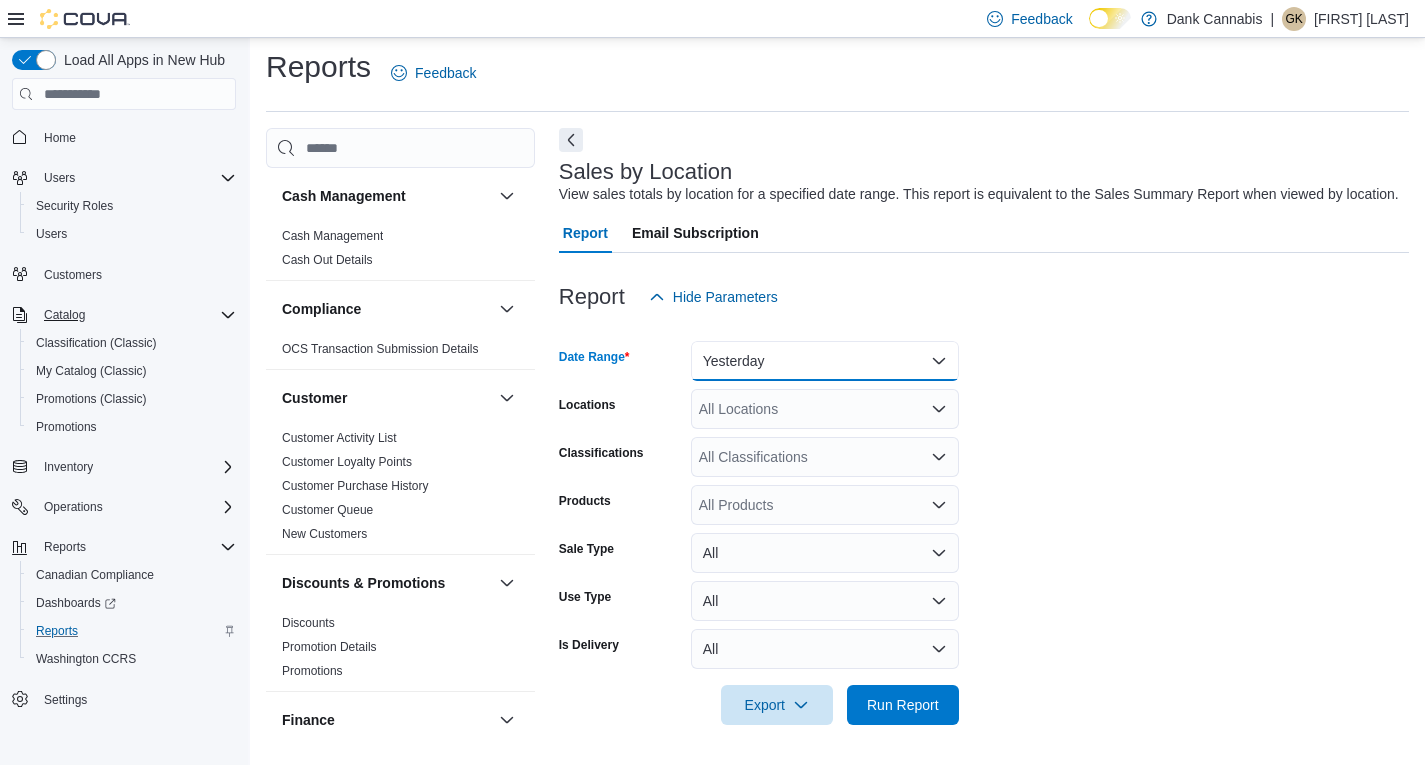 click on "Yesterday" at bounding box center (825, 361) 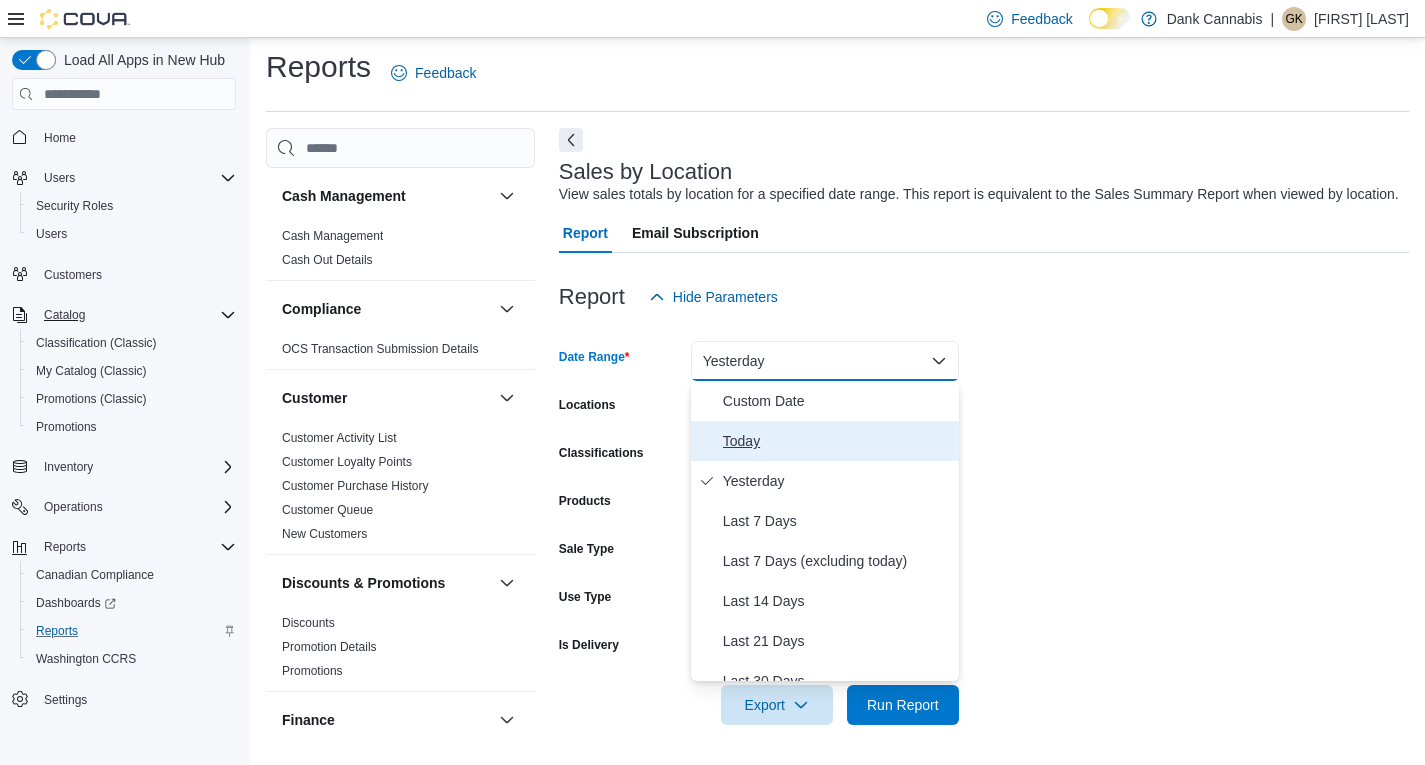 click on "Today" at bounding box center [825, 441] 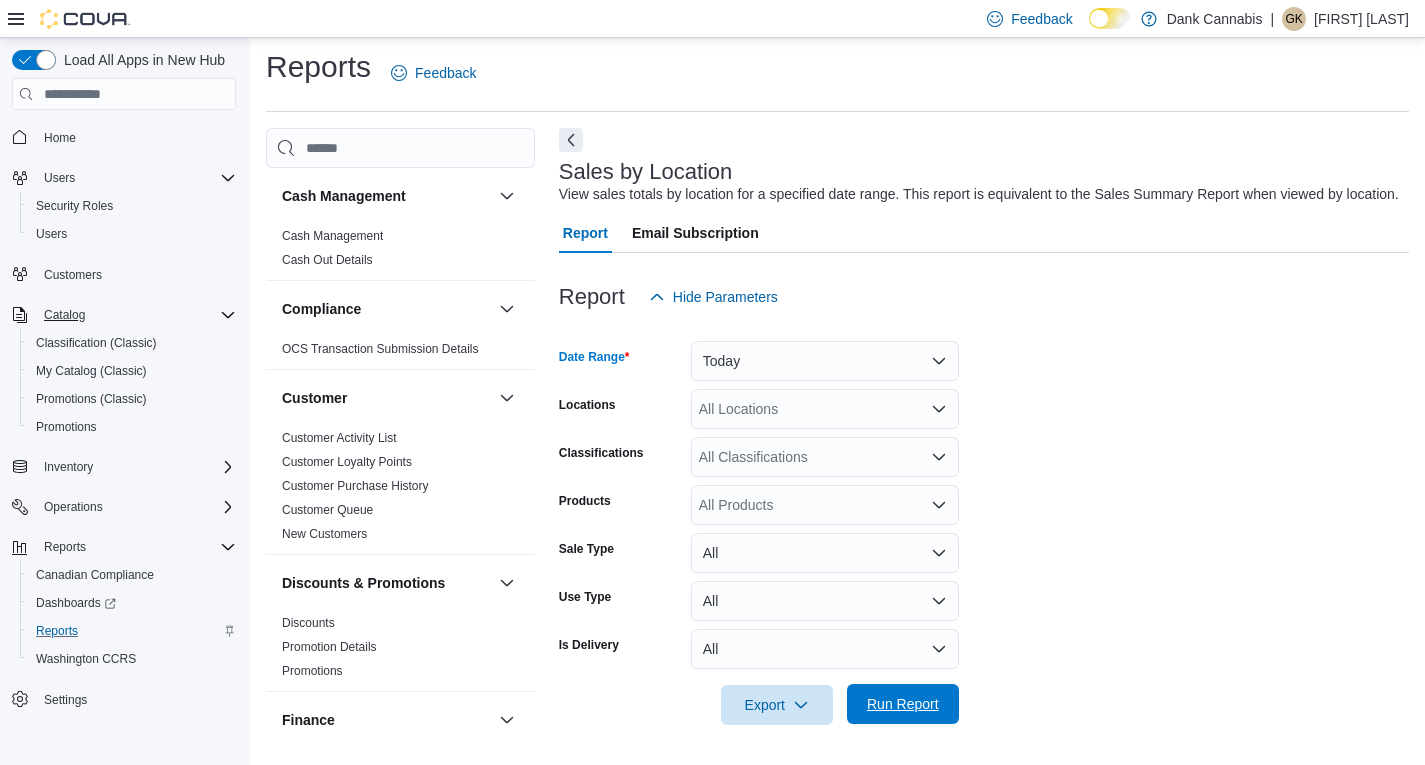 click on "Run Report" at bounding box center [903, 704] 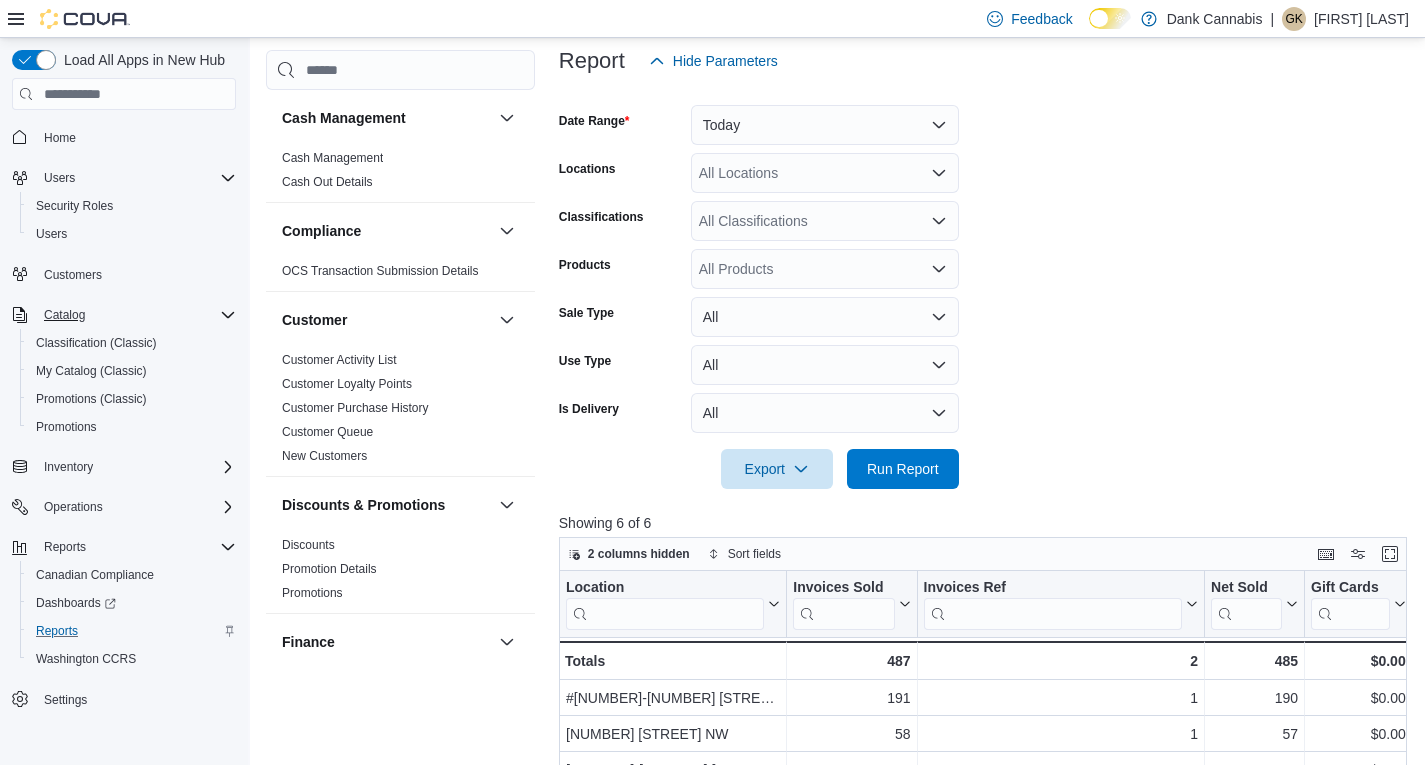 scroll, scrollTop: 43, scrollLeft: 0, axis: vertical 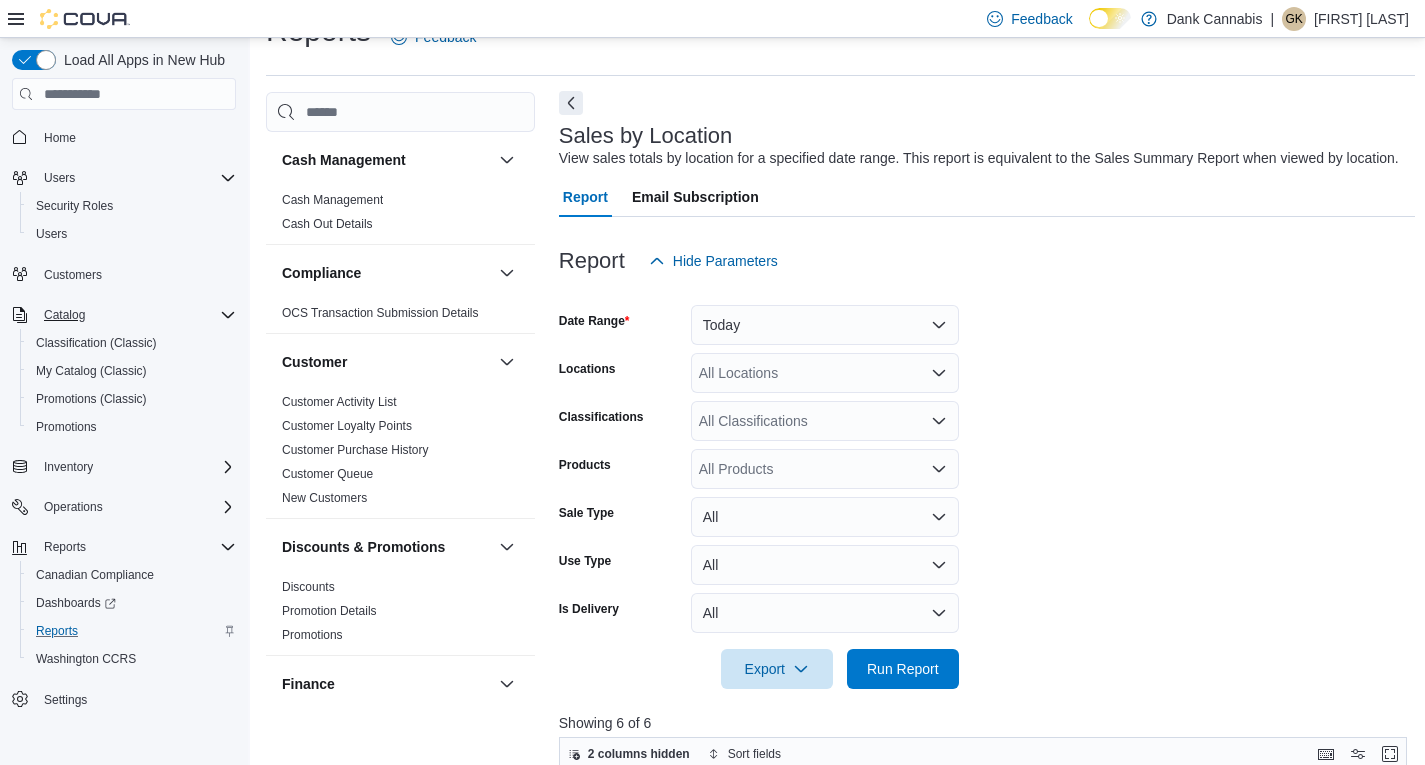 click at bounding box center [571, 103] 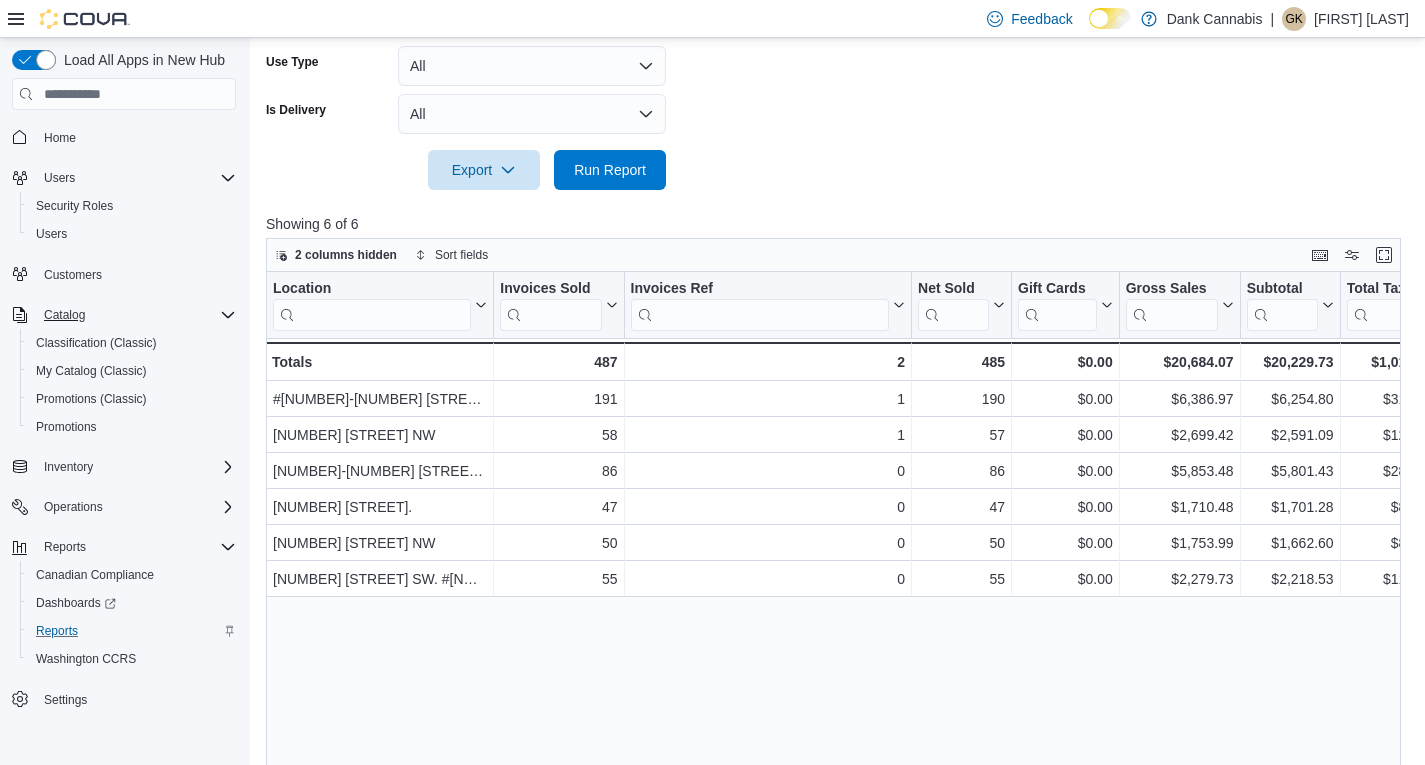 scroll, scrollTop: 543, scrollLeft: 0, axis: vertical 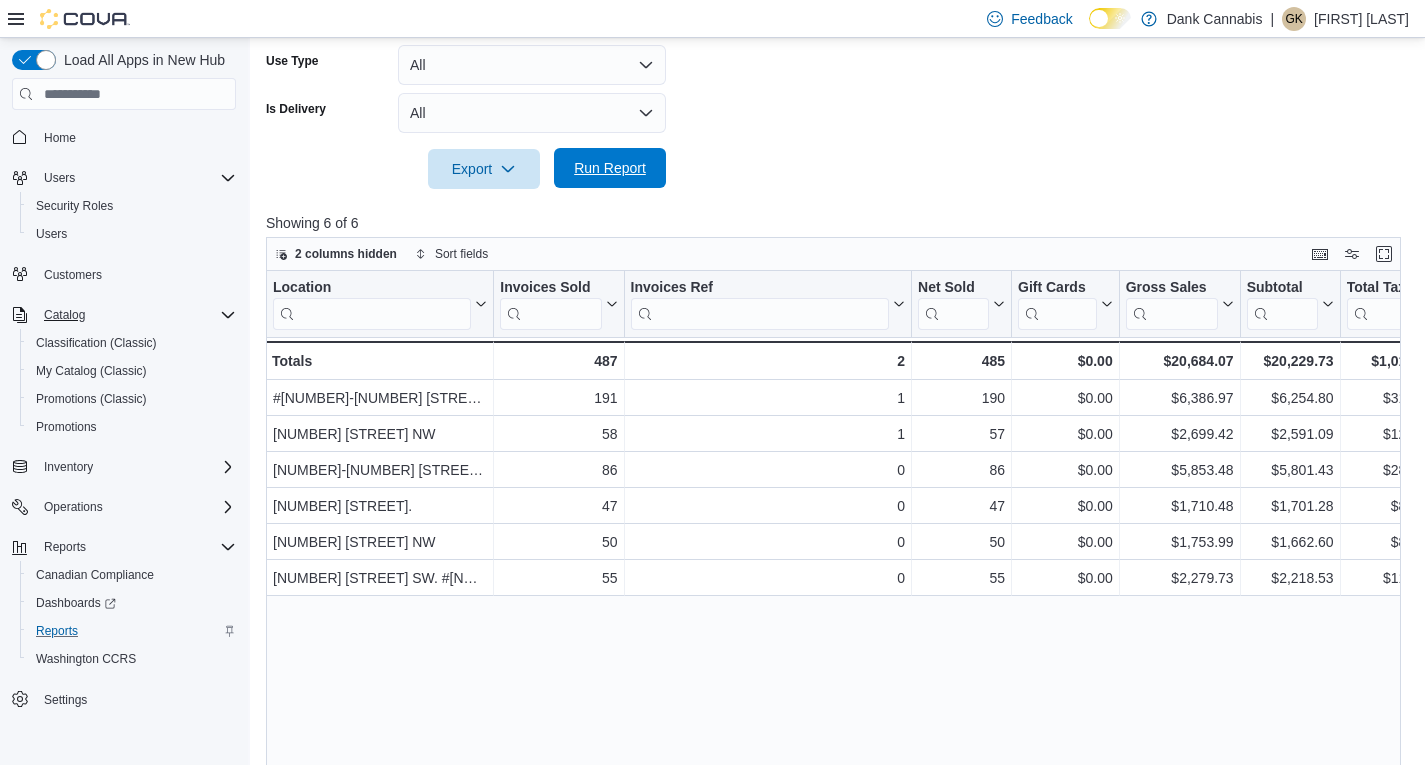click on "Run Report" at bounding box center [610, 168] 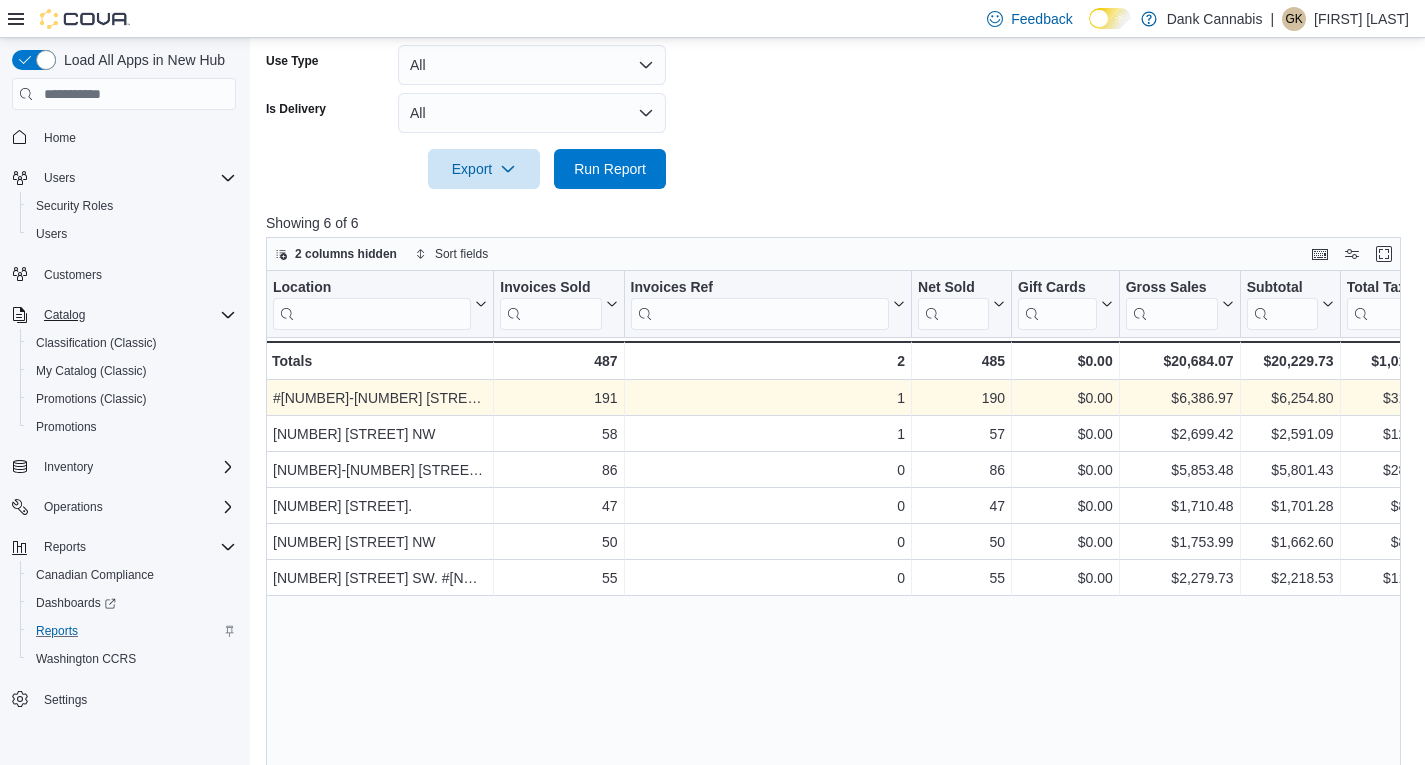 scroll, scrollTop: 443, scrollLeft: 0, axis: vertical 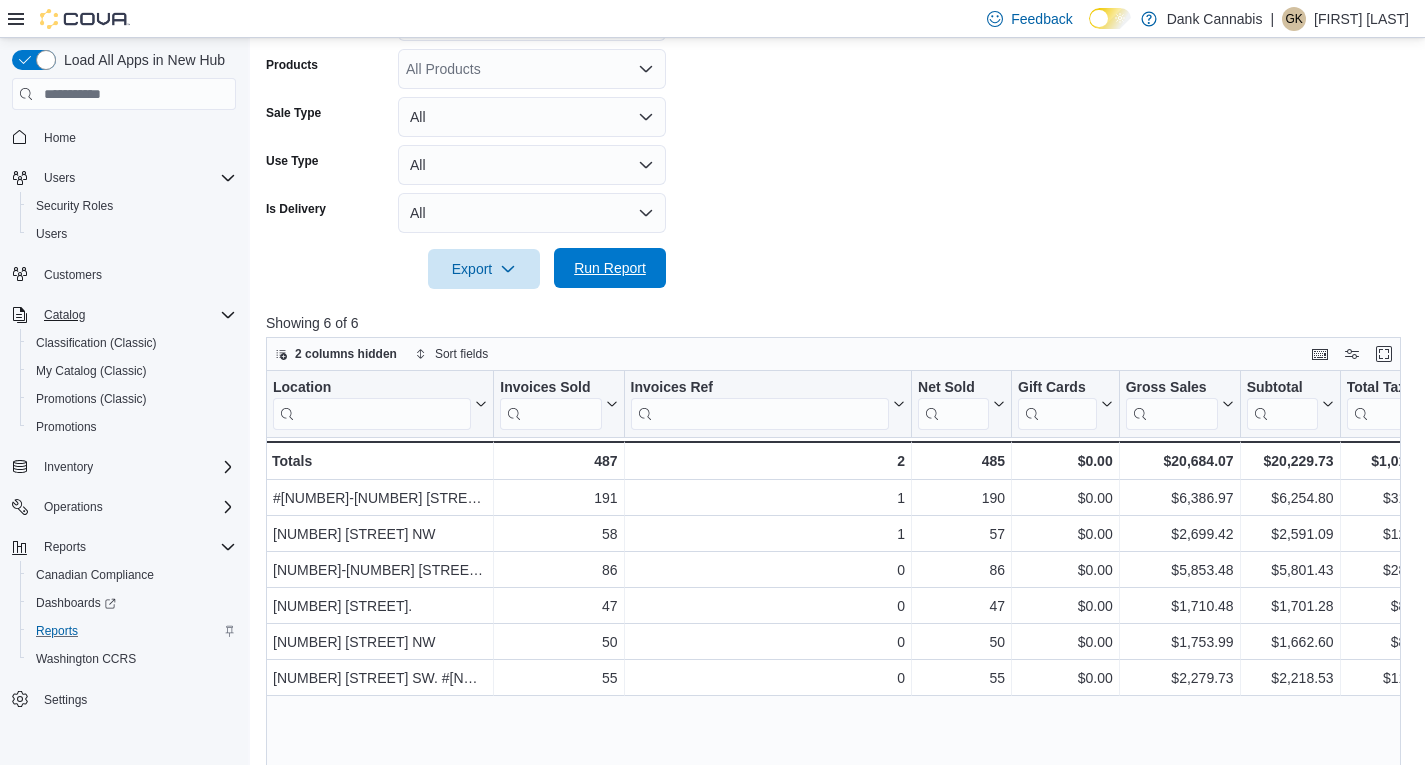 click on "Run Report" at bounding box center [610, 268] 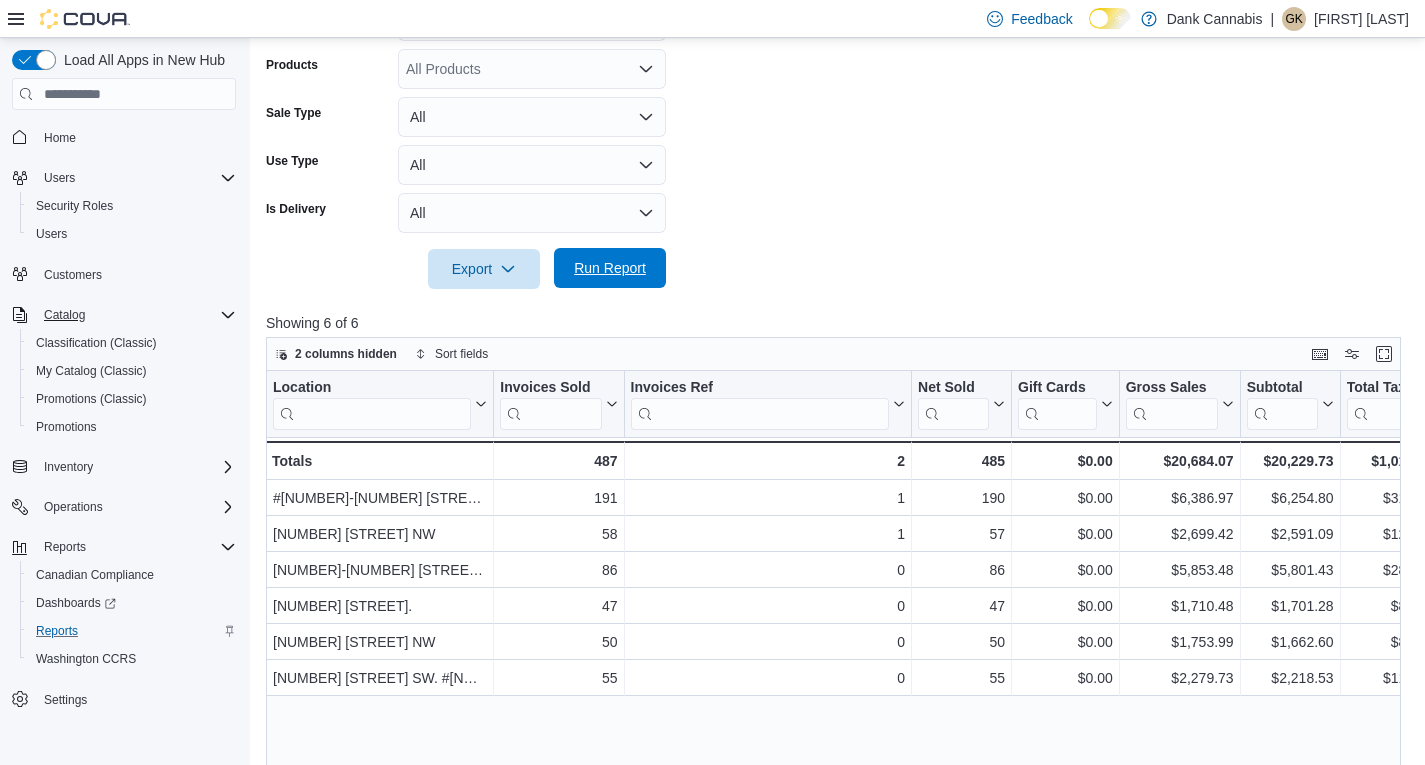 click on "Run Report" at bounding box center (610, 268) 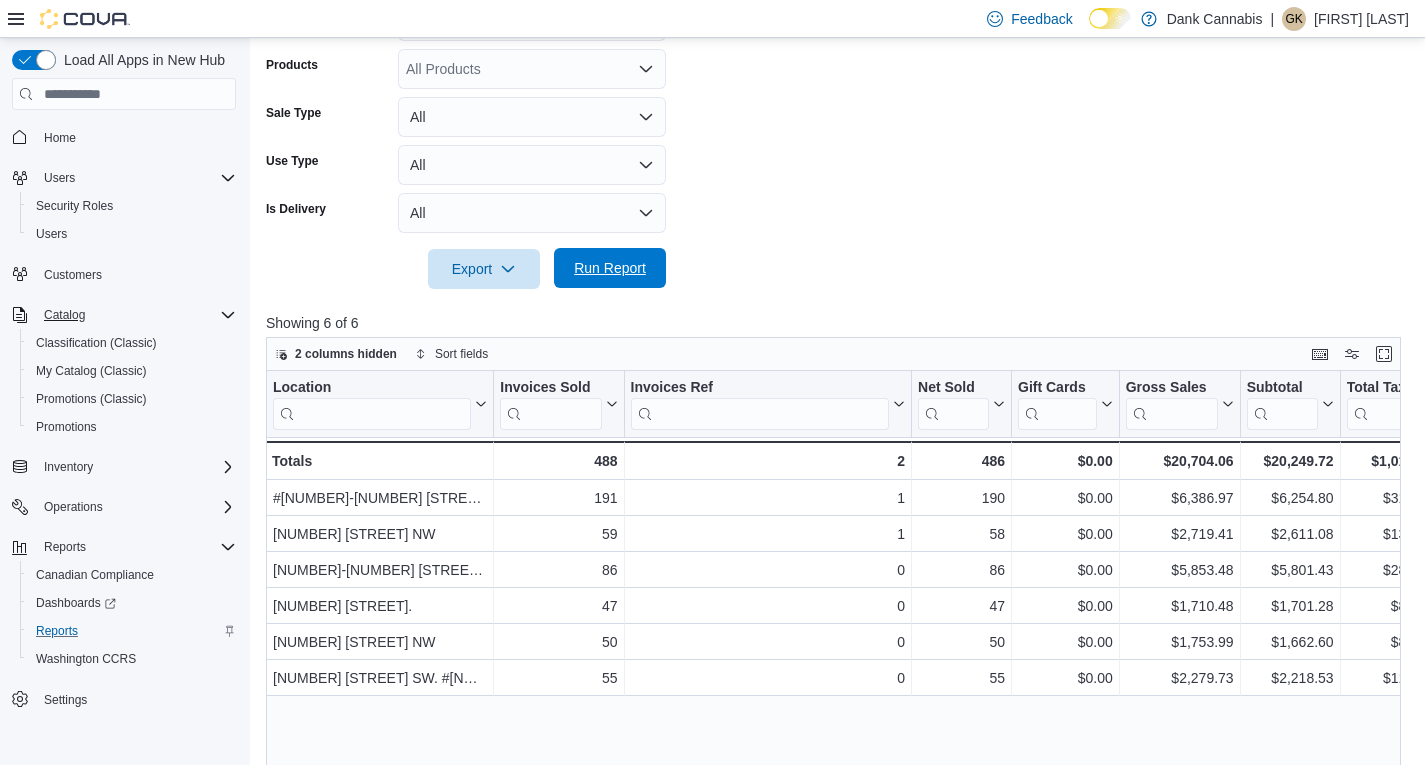 click on "Run Report" at bounding box center [610, 268] 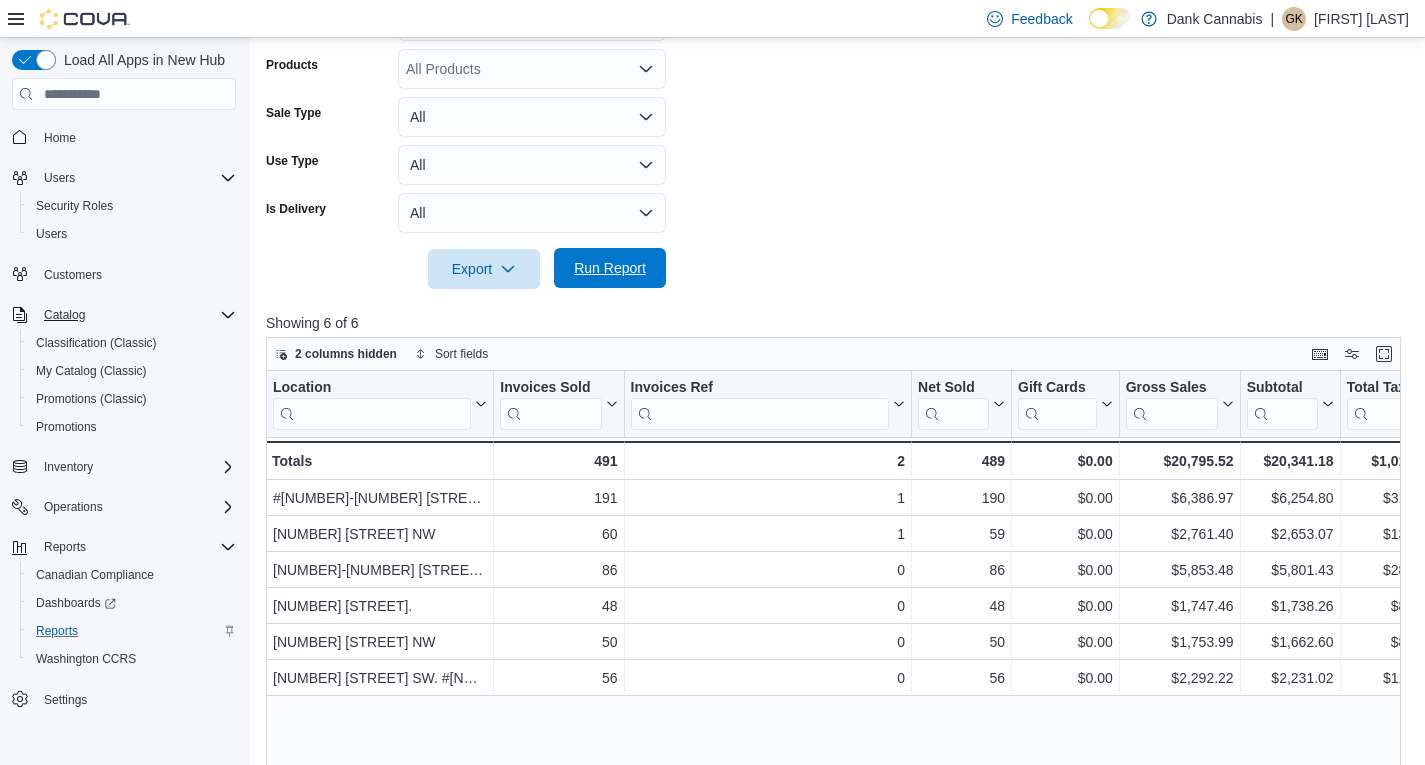 click on "Run Report" at bounding box center [610, 268] 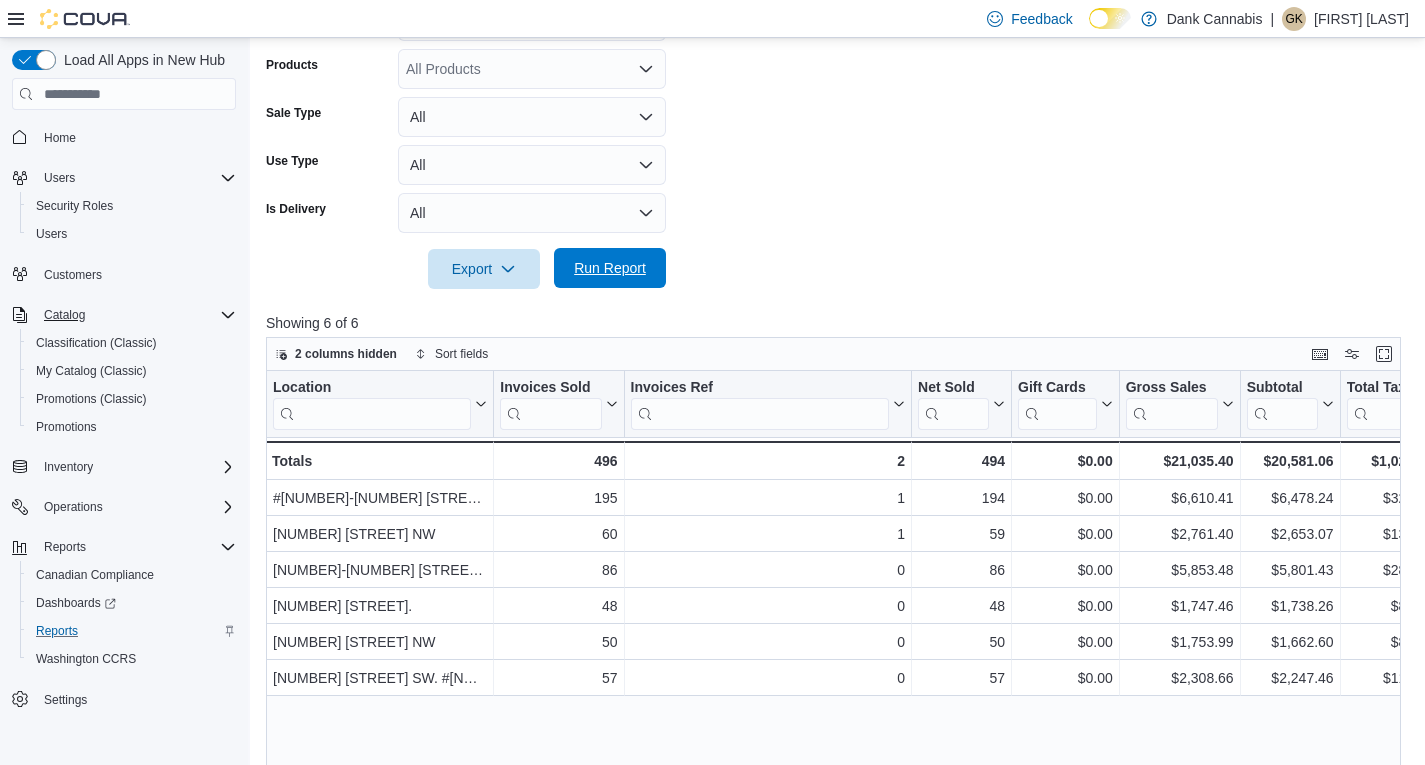 click on "Run Report" at bounding box center [610, 268] 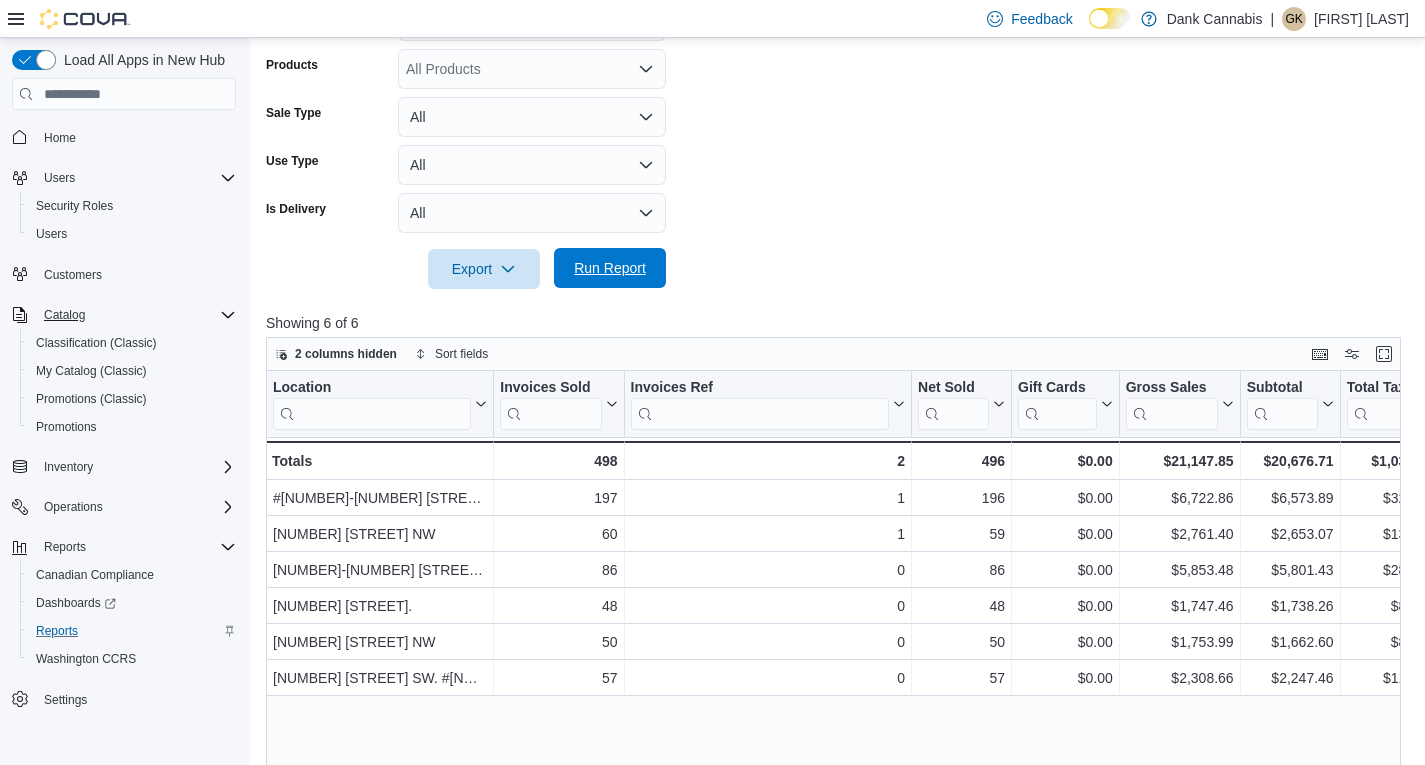 click on "Run Report" at bounding box center (610, 268) 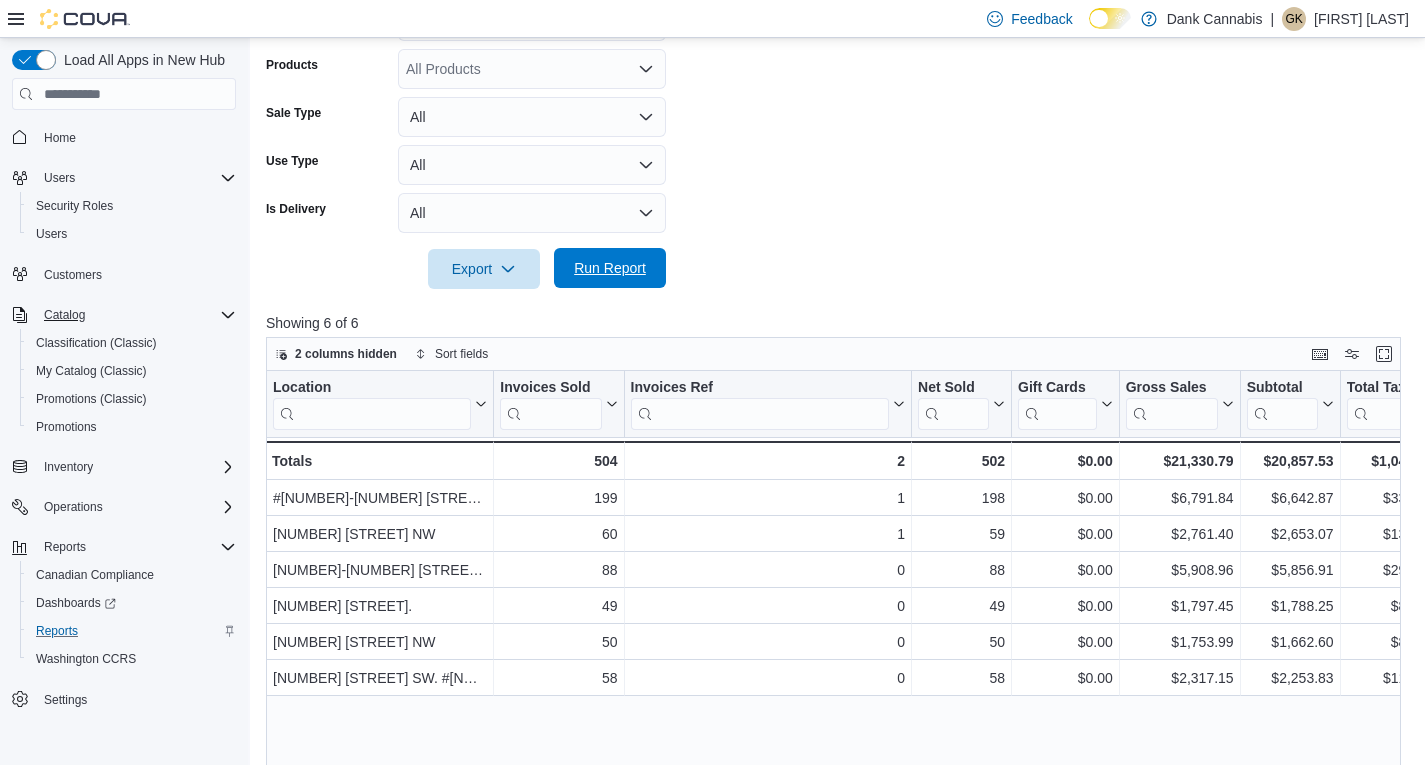 click on "Run Report" at bounding box center (610, 268) 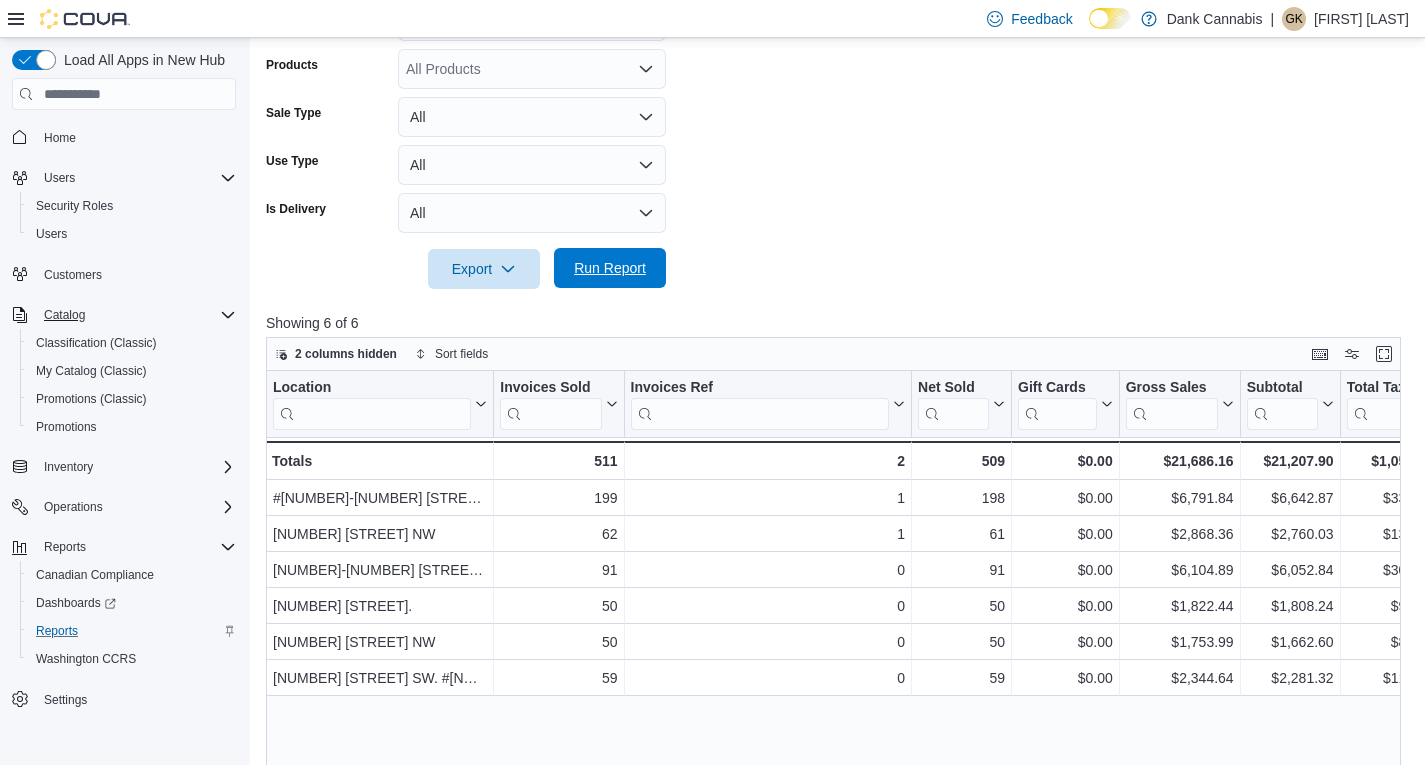 click on "Run Report" at bounding box center (610, 268) 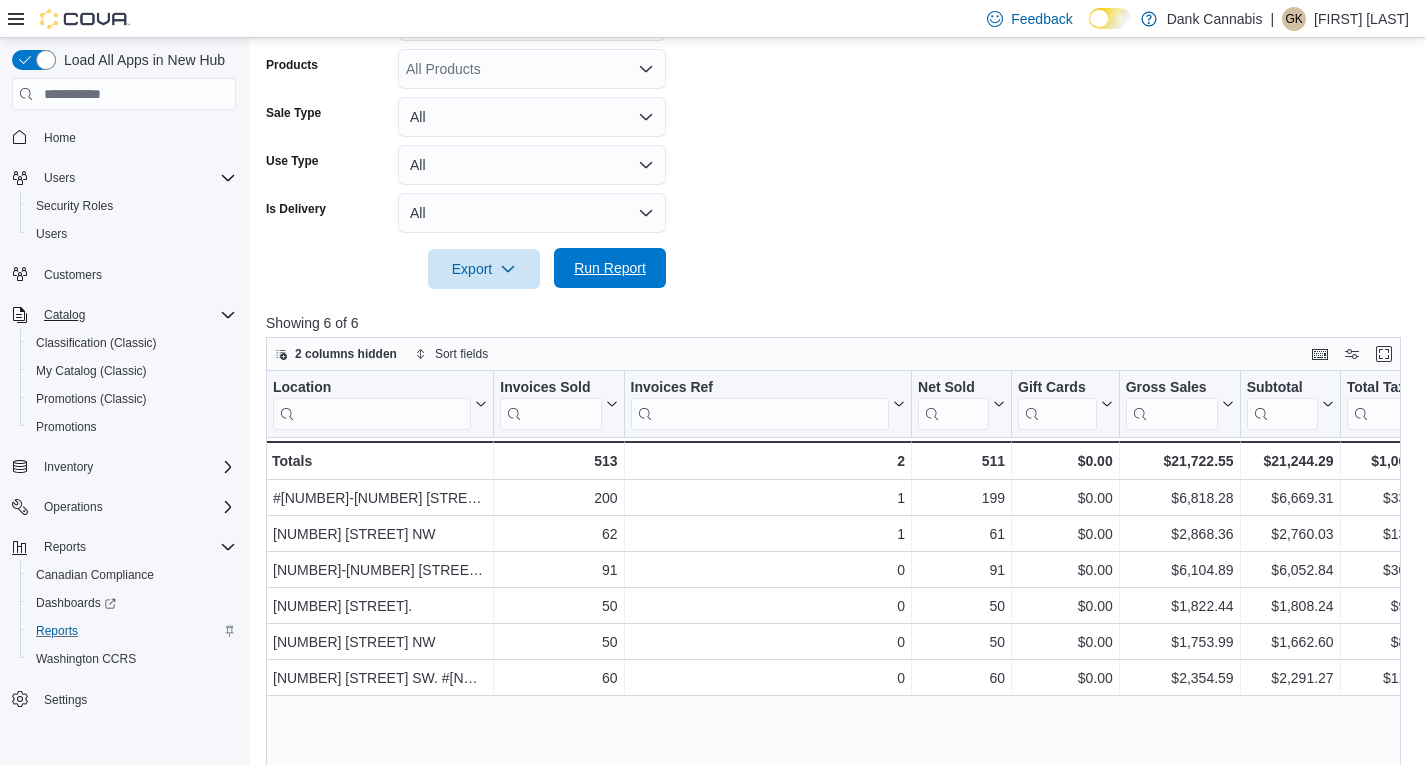 click on "Run Report" at bounding box center (610, 268) 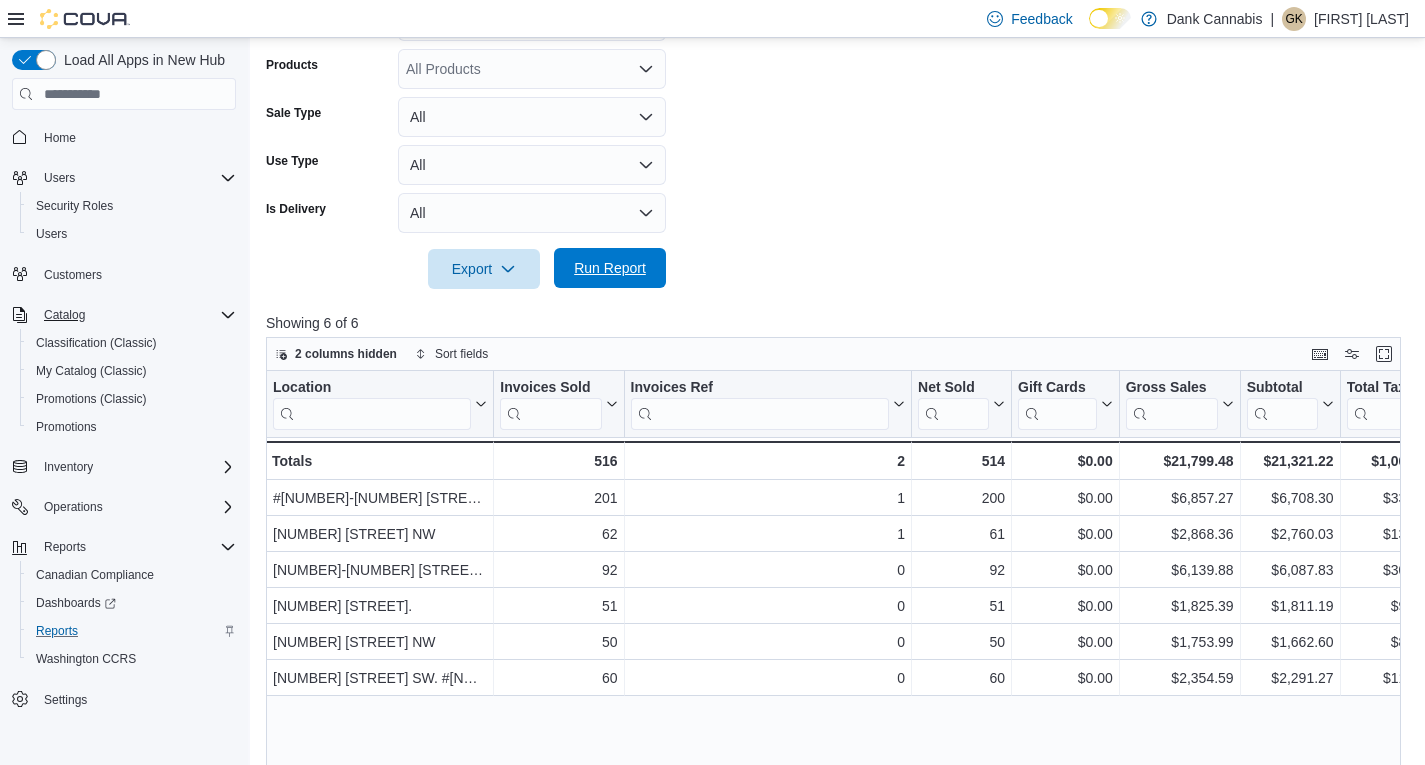 click on "Run Report" at bounding box center [610, 268] 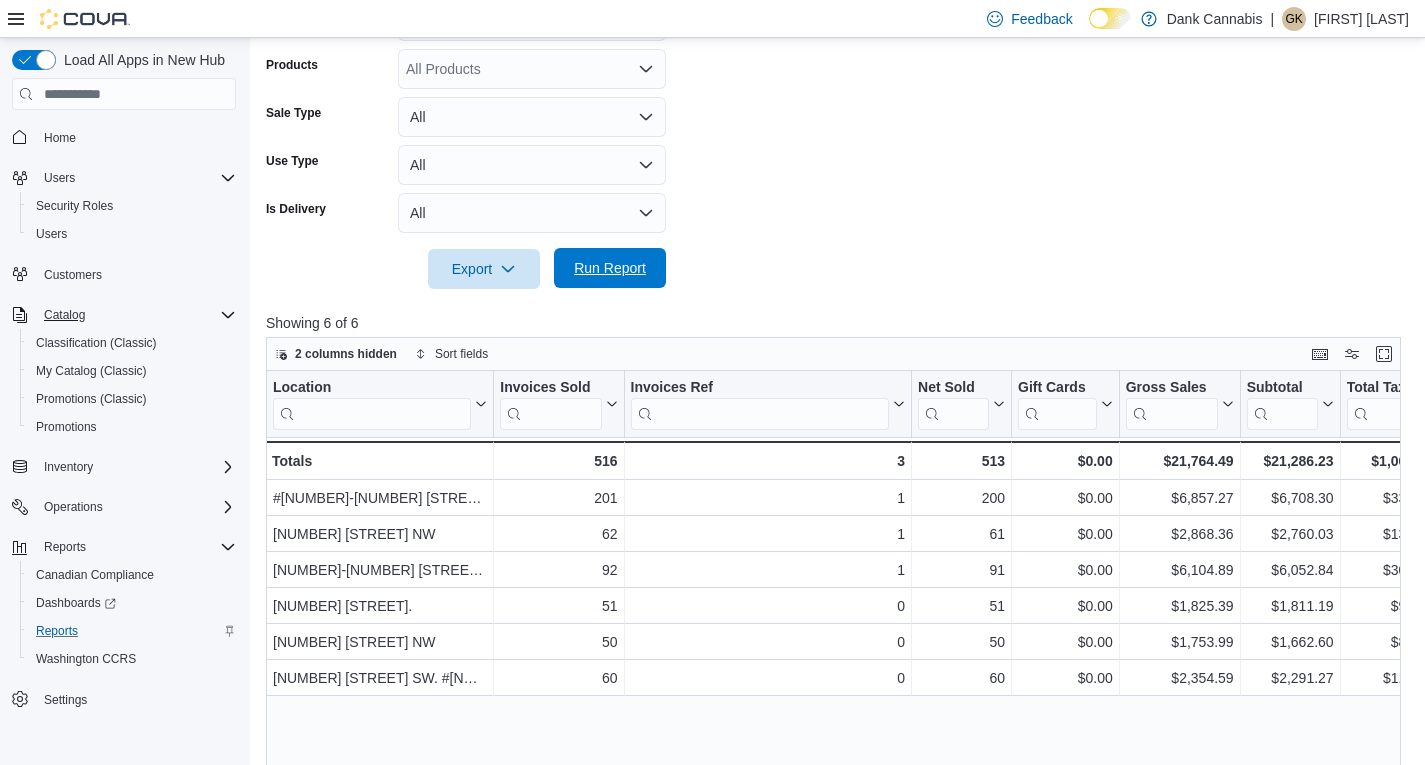 click on "Run Report" at bounding box center [610, 268] 